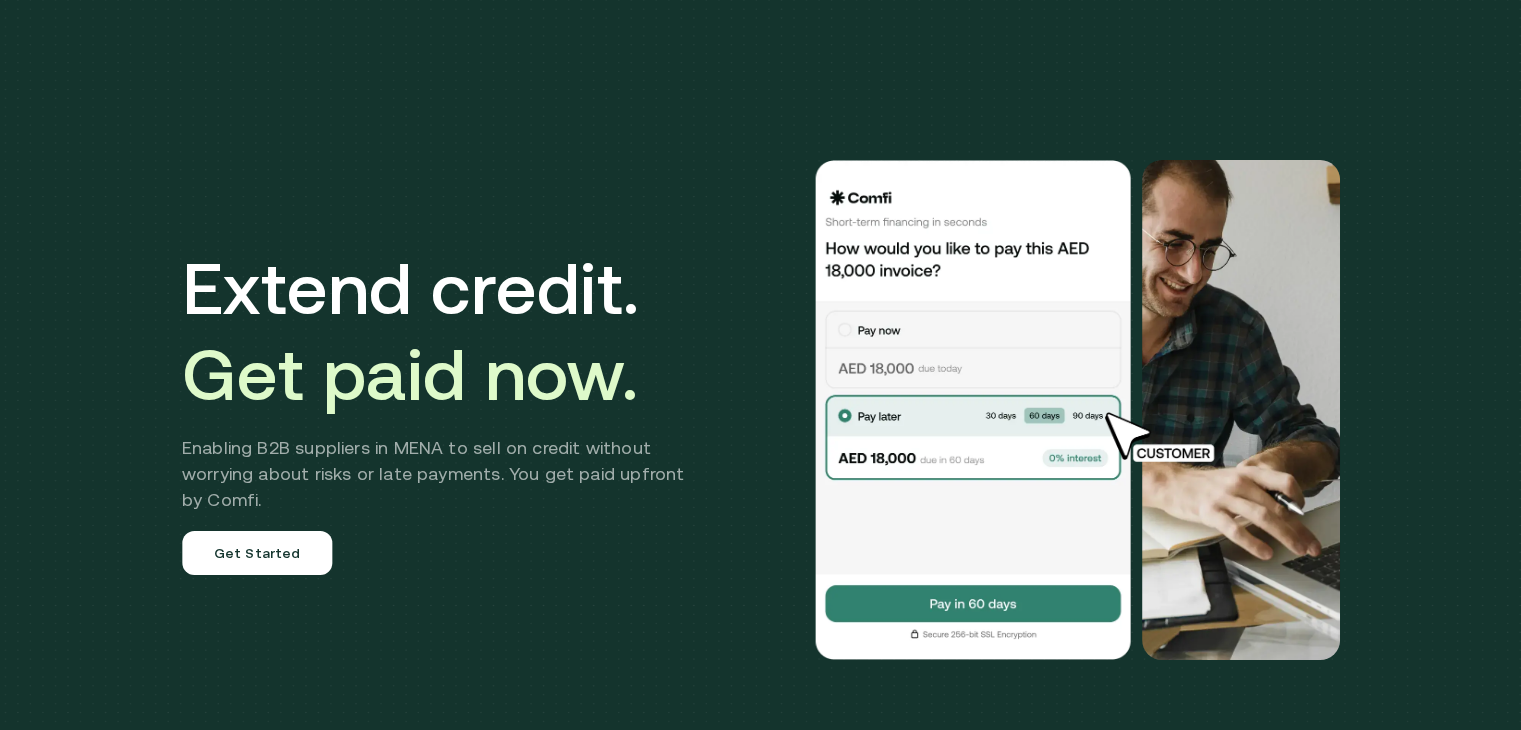 scroll, scrollTop: 0, scrollLeft: 0, axis: both 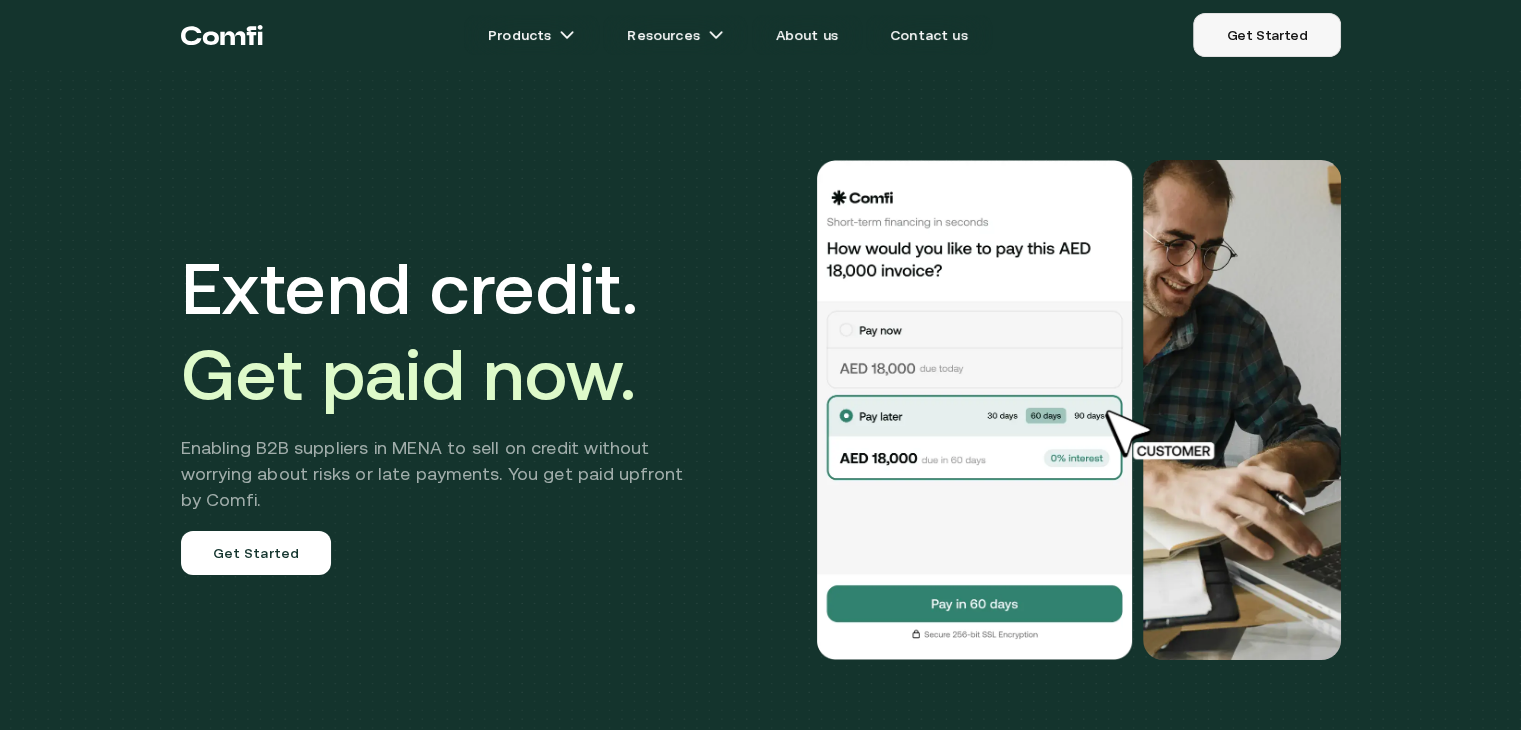 click on "Get Started" at bounding box center [1266, 35] 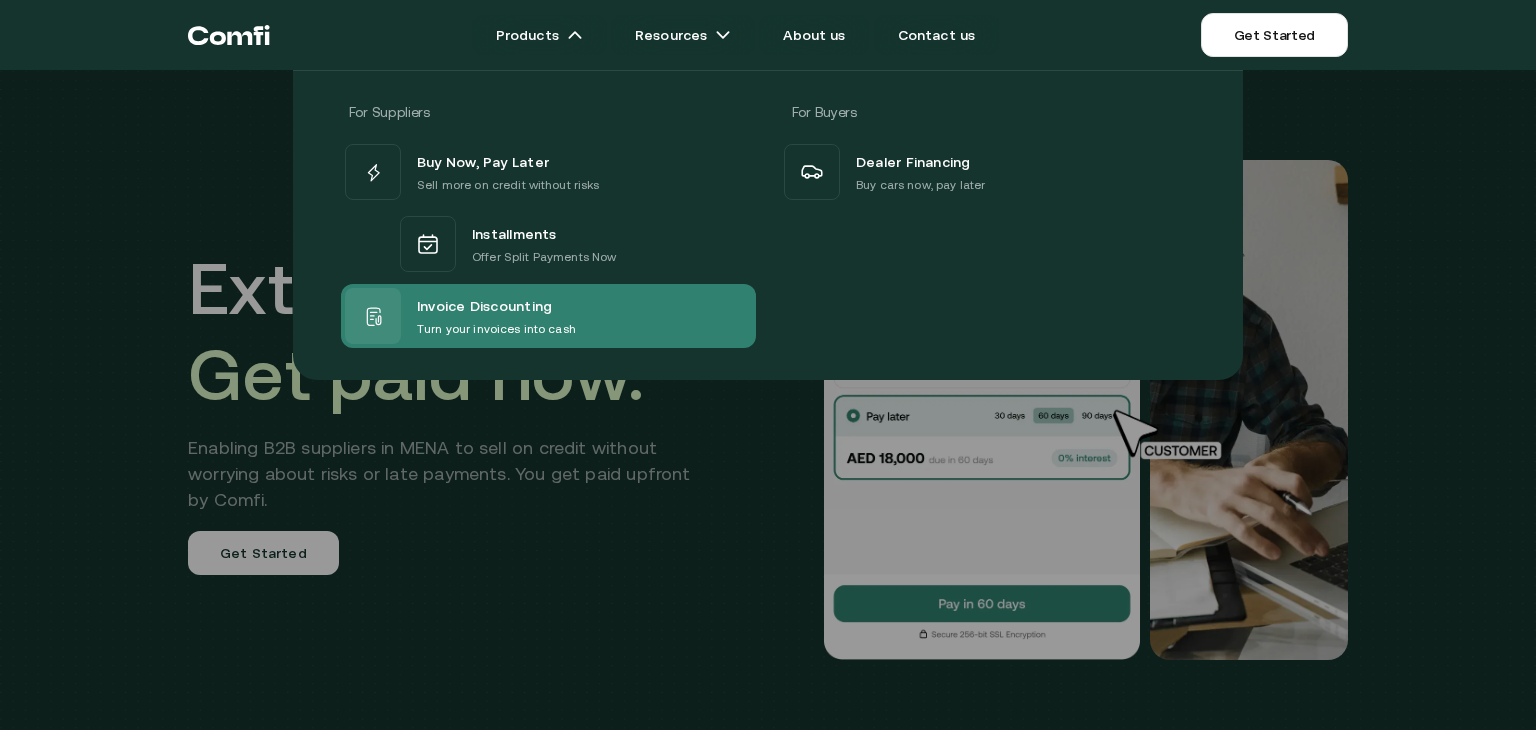 click on "Turn your invoices into cash" at bounding box center [496, 329] 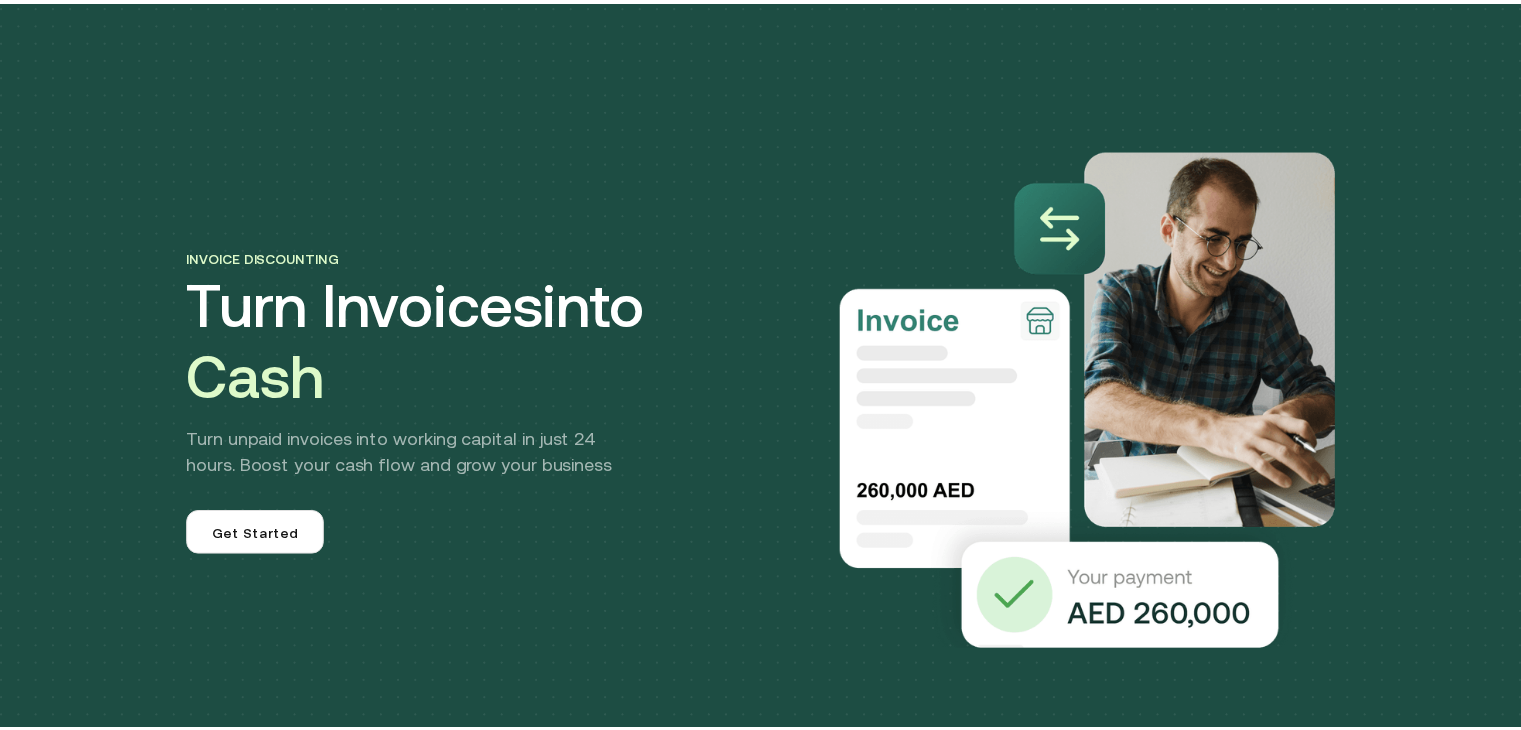 scroll, scrollTop: 0, scrollLeft: 0, axis: both 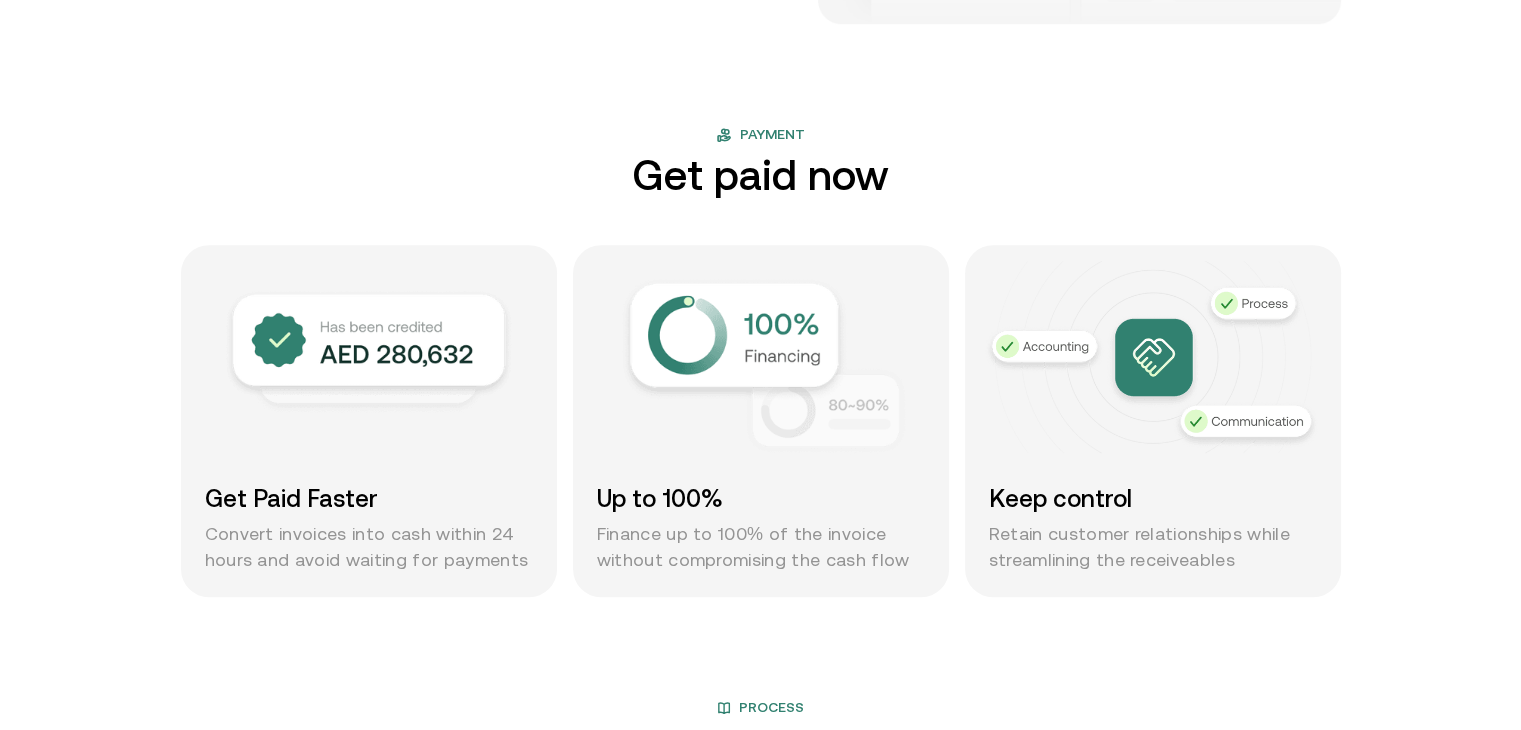 drag, startPoint x: 1503, startPoint y: 205, endPoint x: 1503, endPoint y: 240, distance: 35 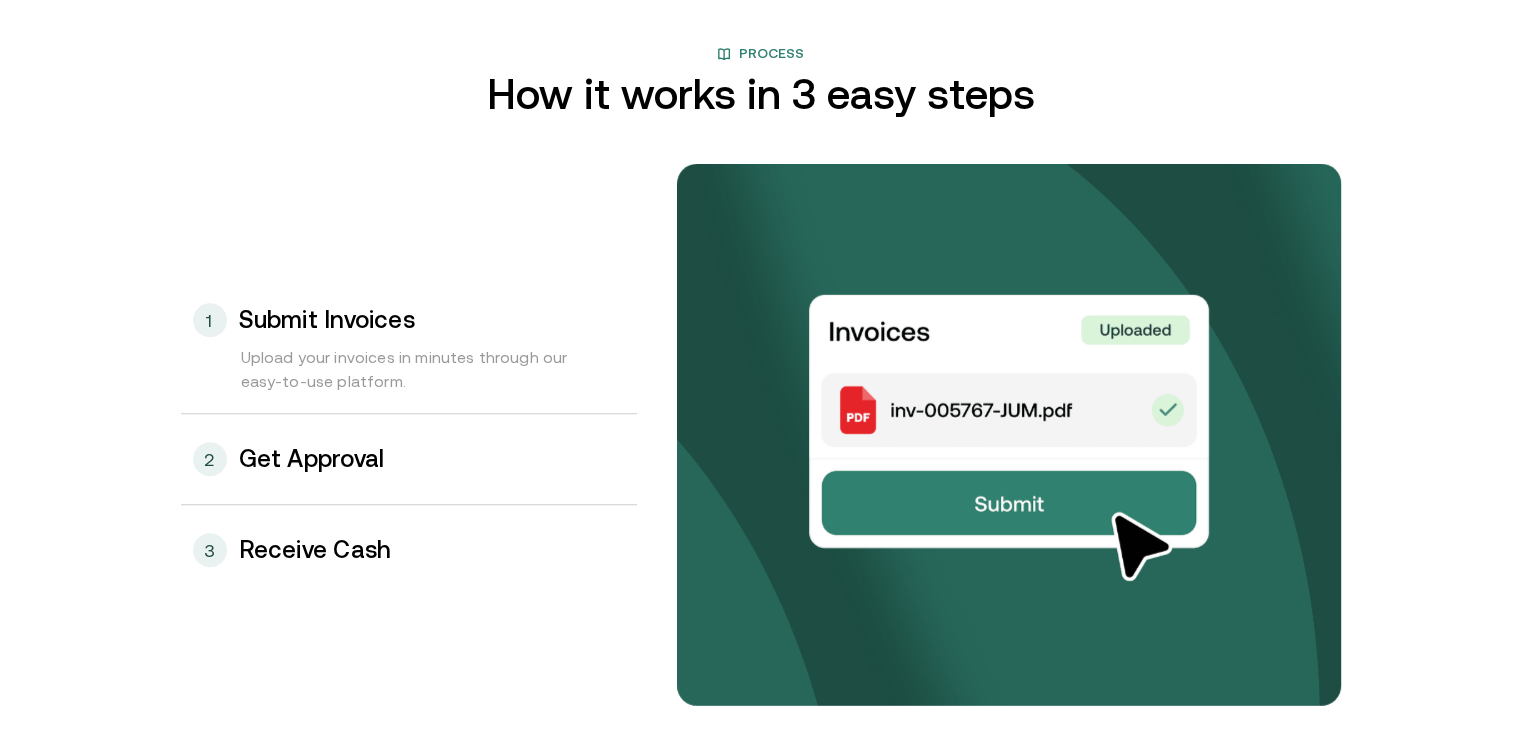 scroll, scrollTop: 2045, scrollLeft: 0, axis: vertical 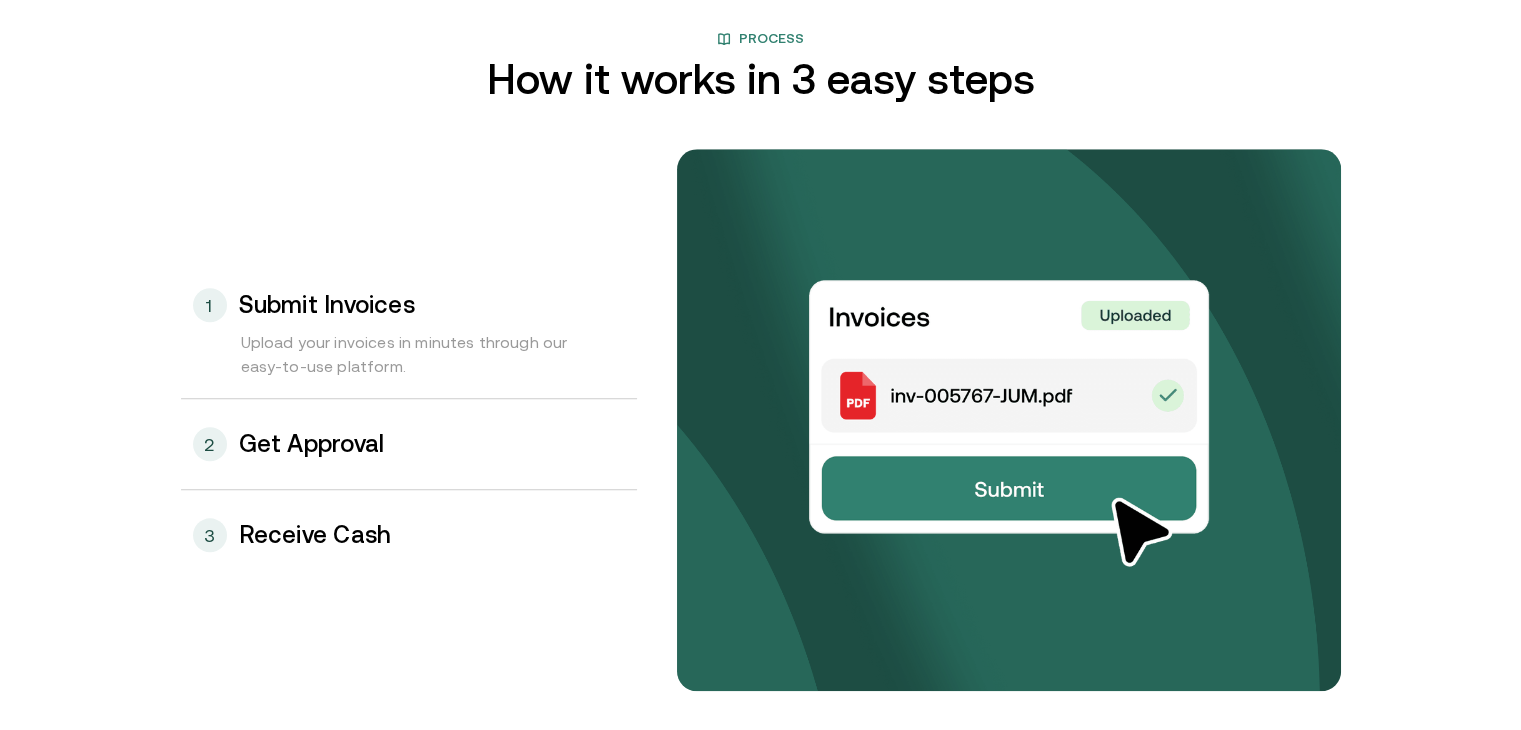 click on "2 Get Approval" at bounding box center [409, 444] 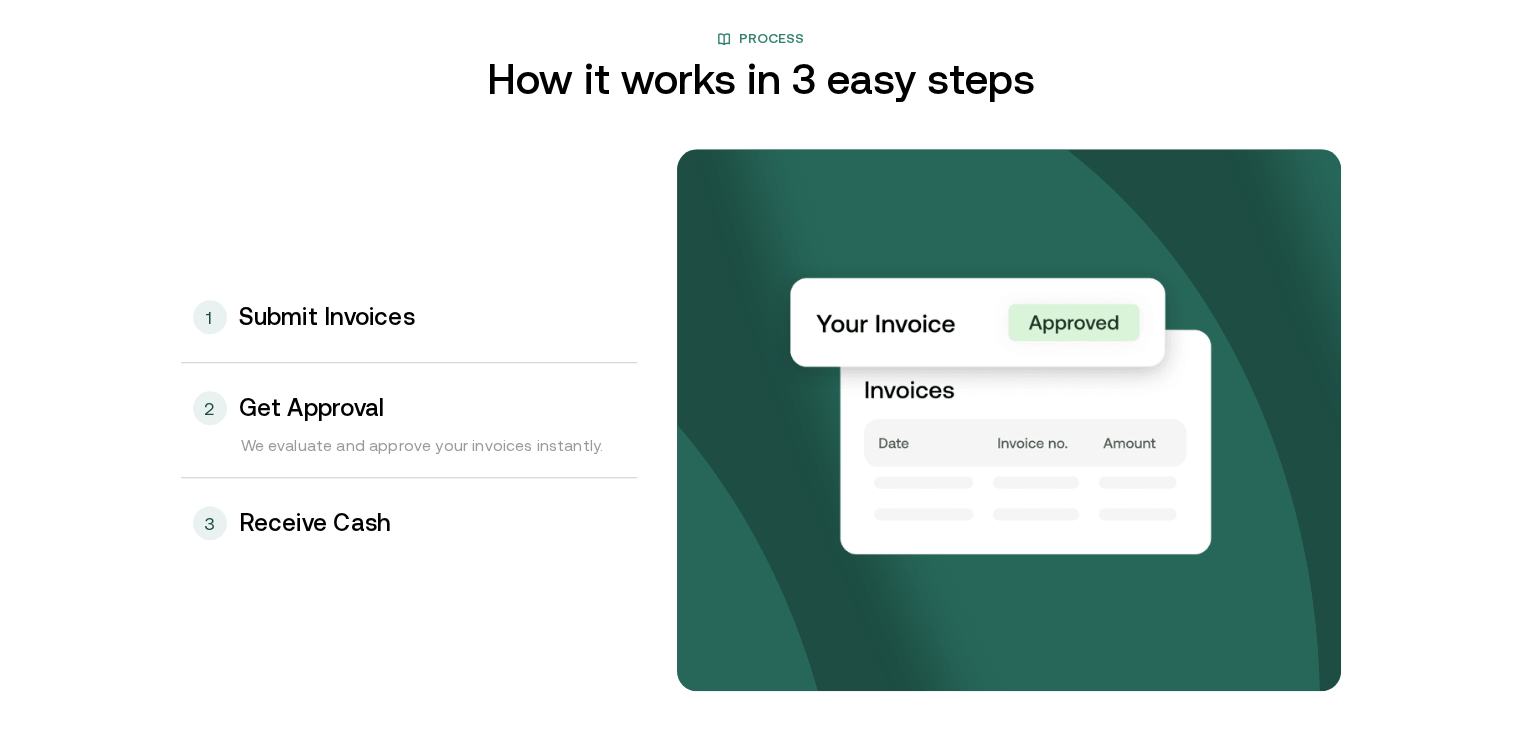 drag, startPoint x: 365, startPoint y: 539, endPoint x: 364, endPoint y: 550, distance: 11.045361 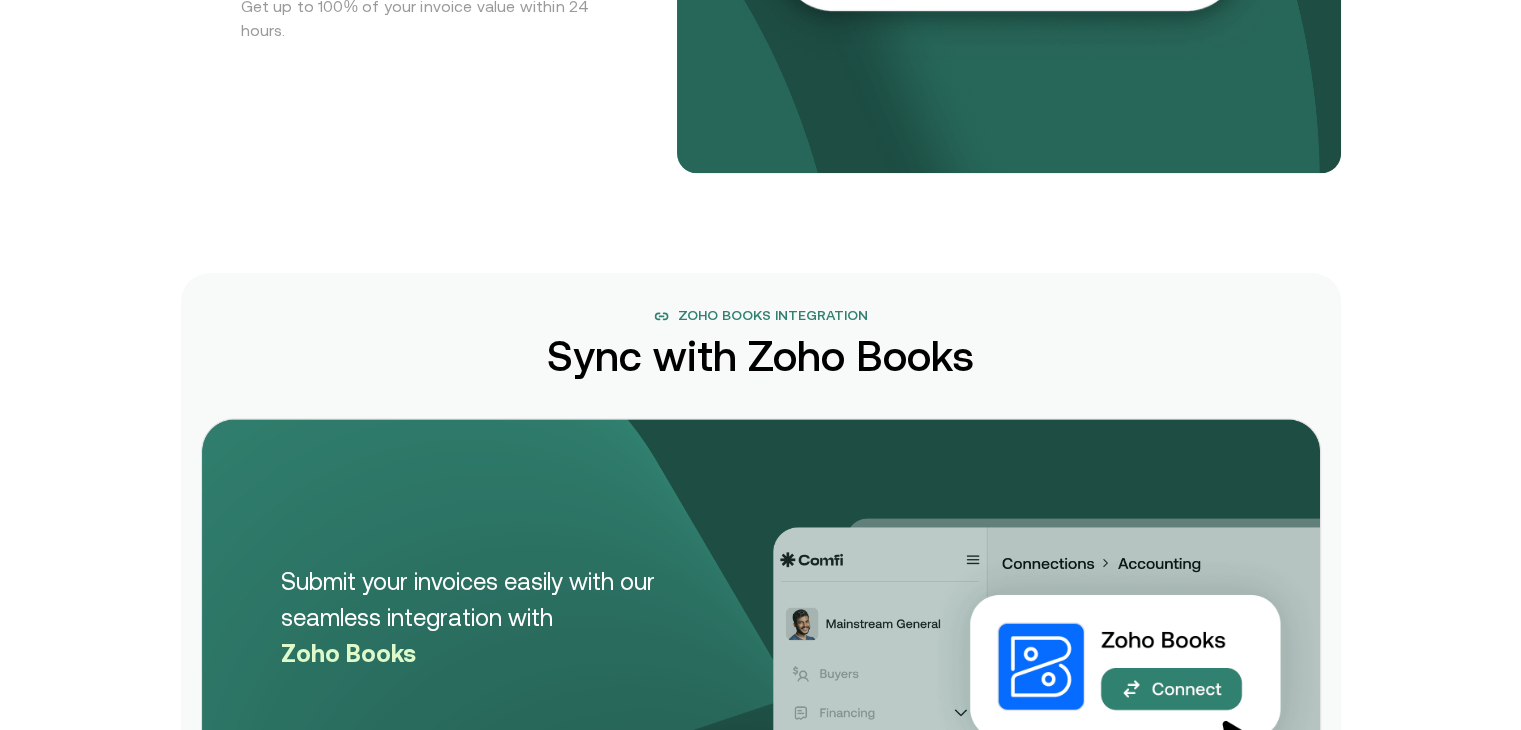 scroll, scrollTop: 2744, scrollLeft: 0, axis: vertical 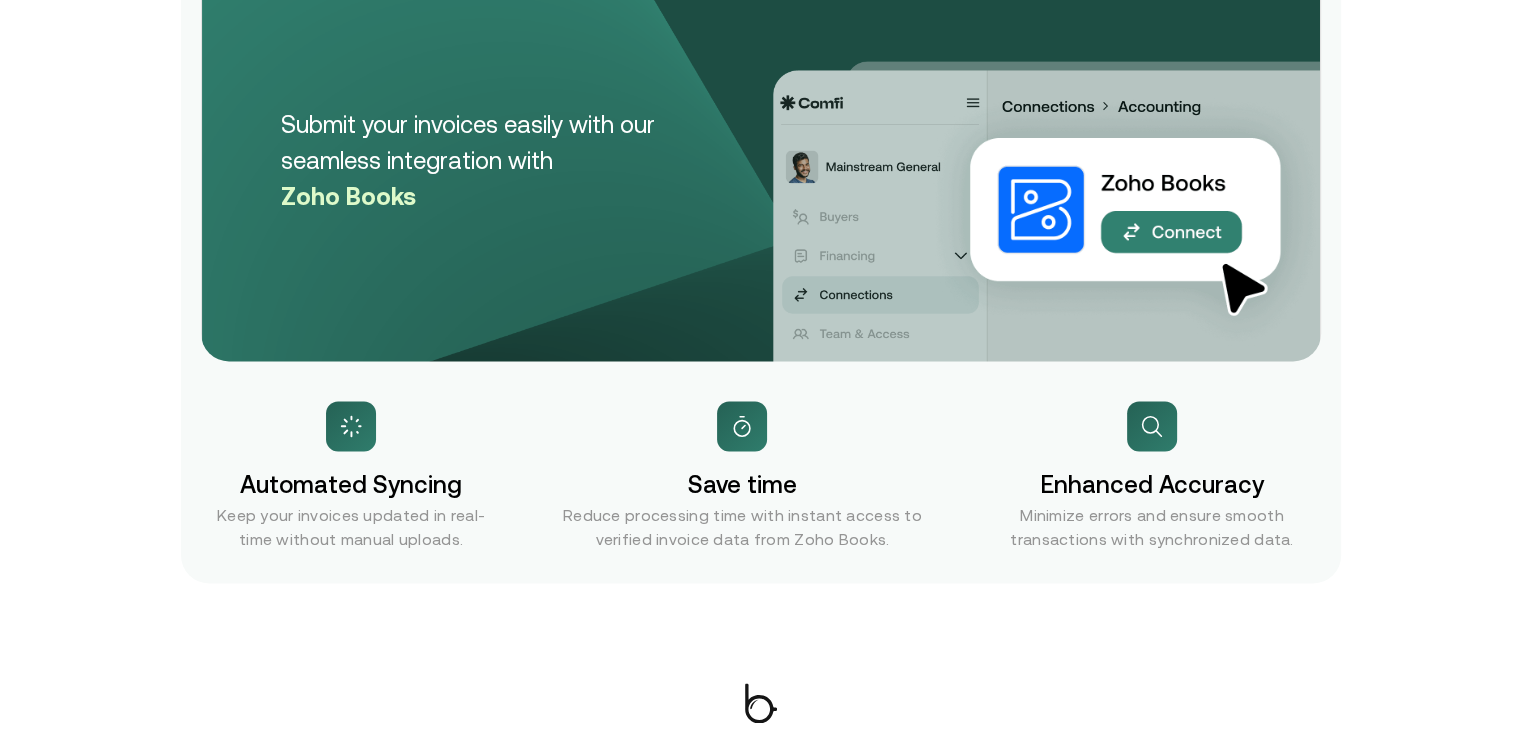 drag, startPoint x: 1512, startPoint y: 379, endPoint x: 1513, endPoint y: 391, distance: 12.0415945 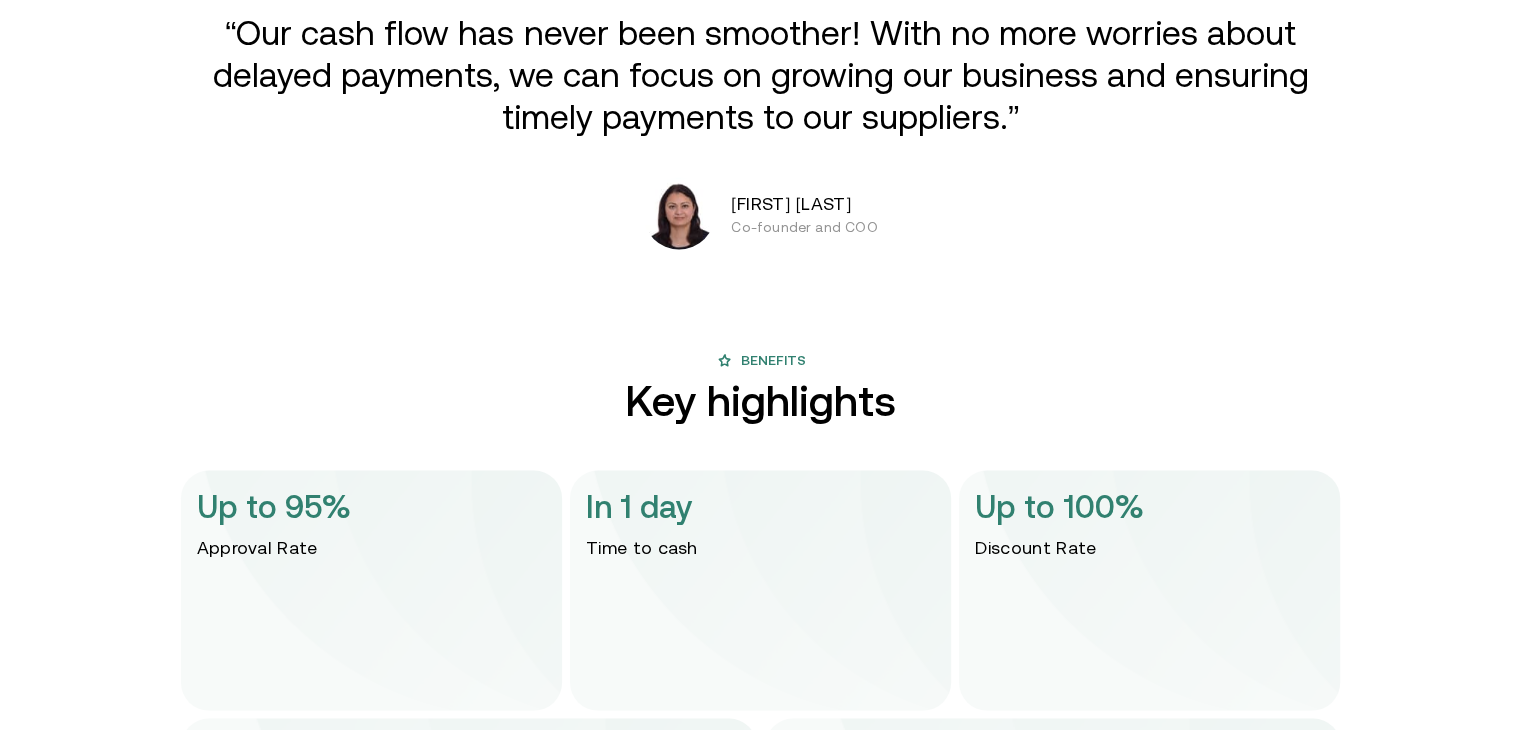 scroll, scrollTop: 4006, scrollLeft: 0, axis: vertical 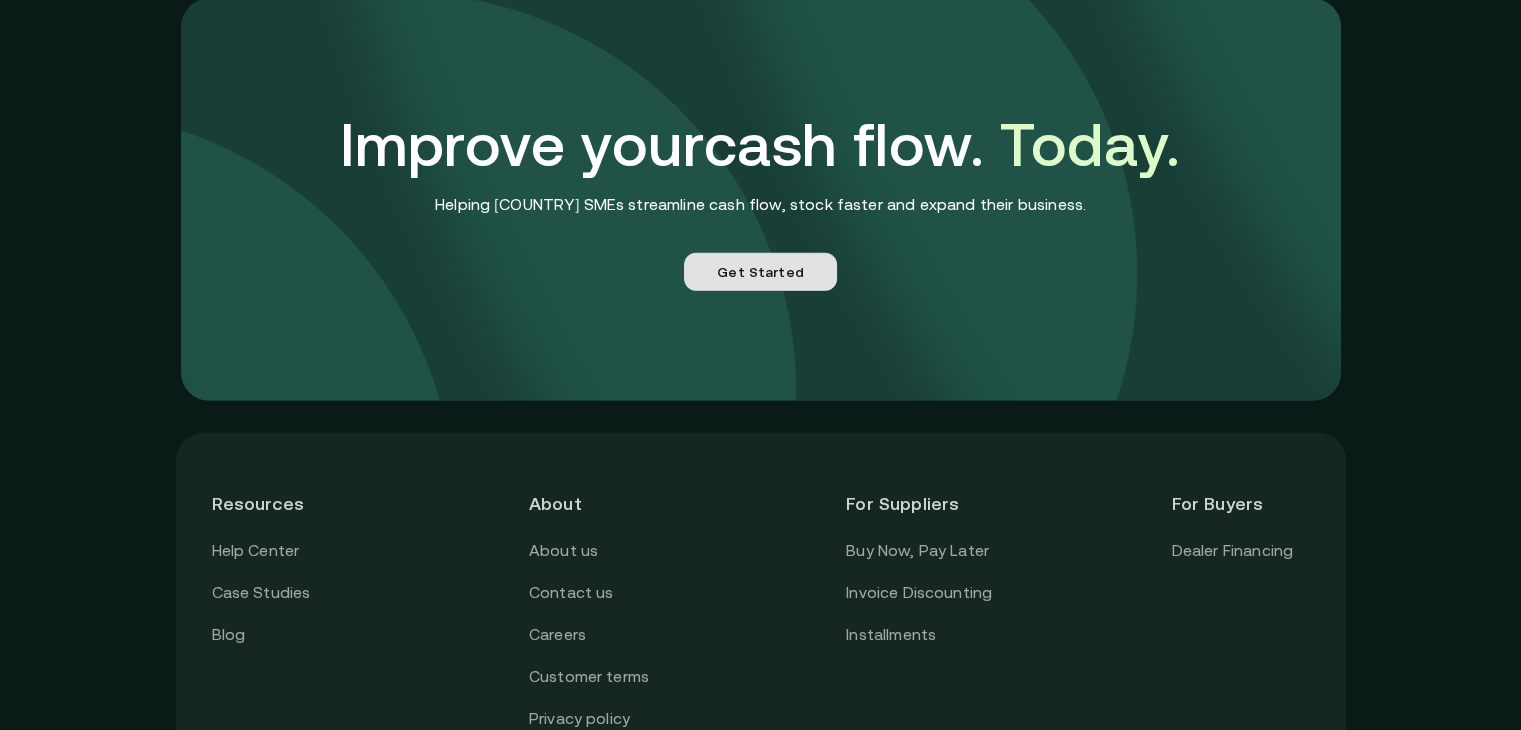click on "Get Started" at bounding box center [760, 272] 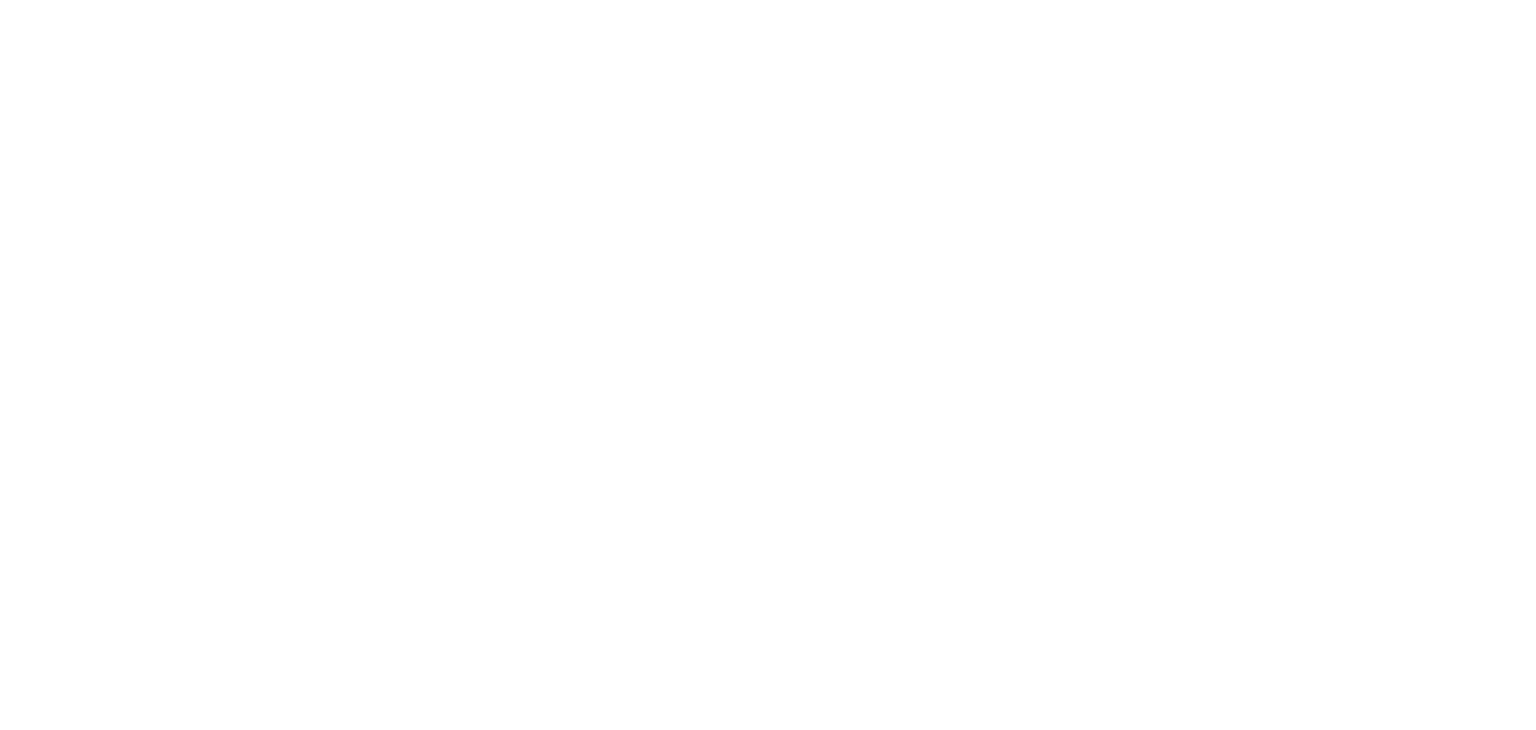 scroll, scrollTop: 0, scrollLeft: 0, axis: both 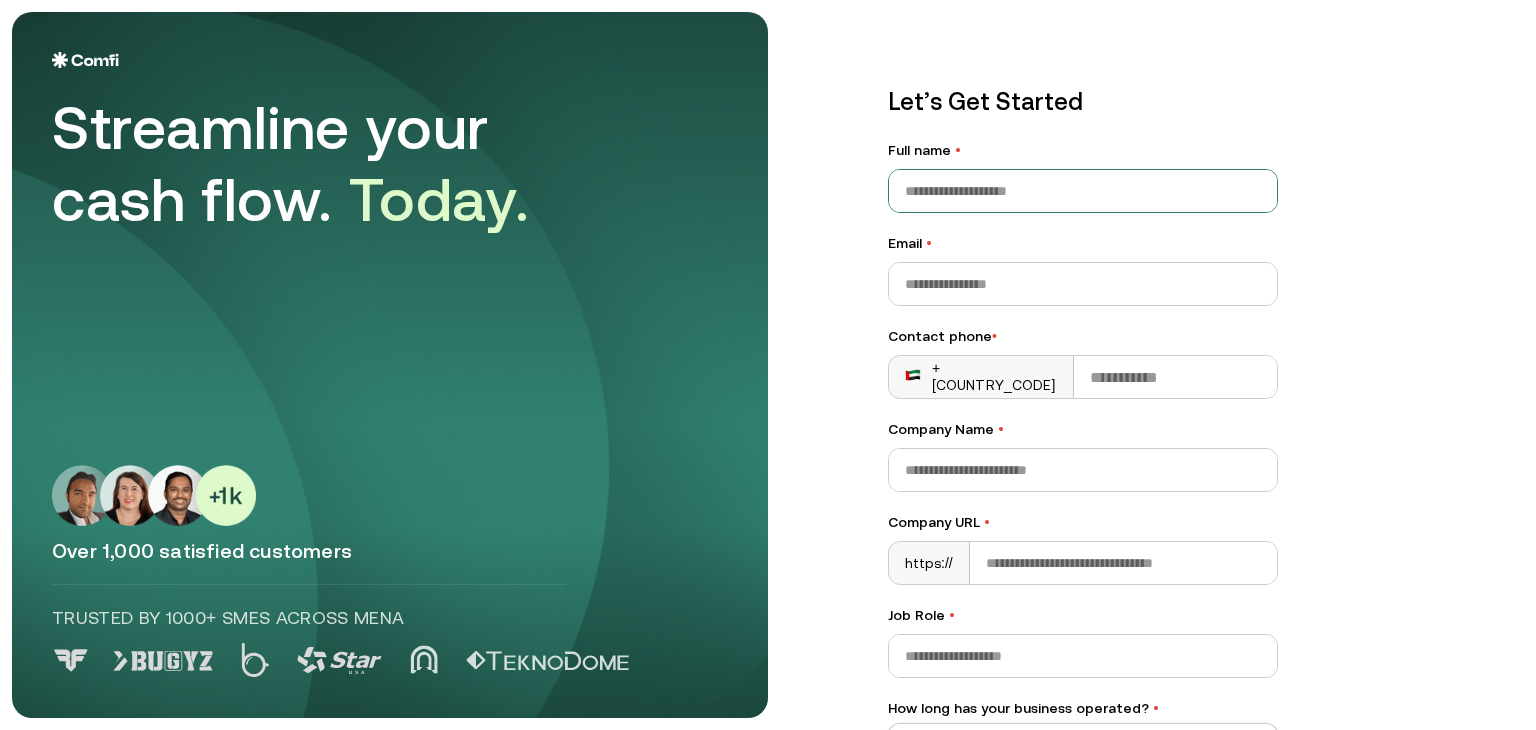 click on "Full name •" at bounding box center (1083, 191) 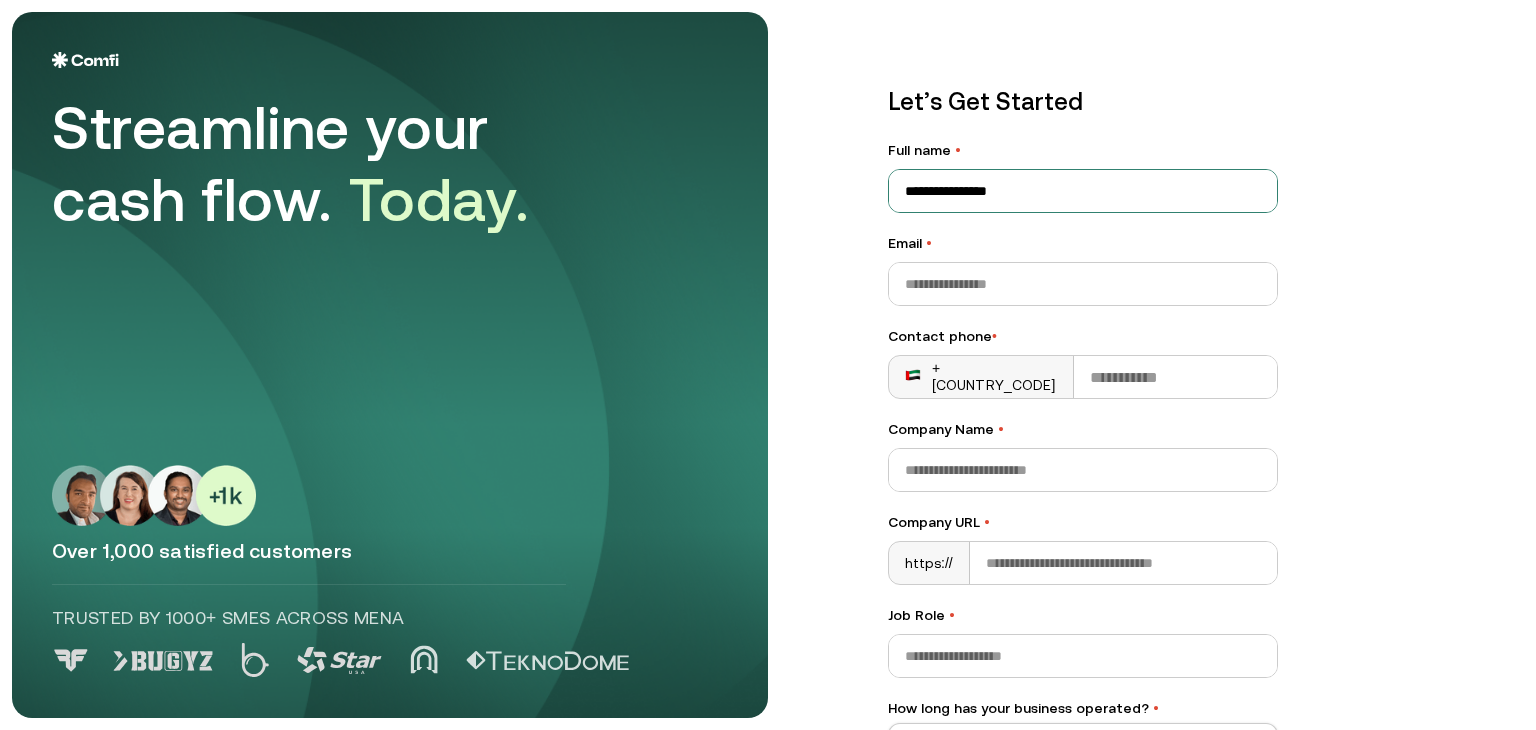 type on "**********" 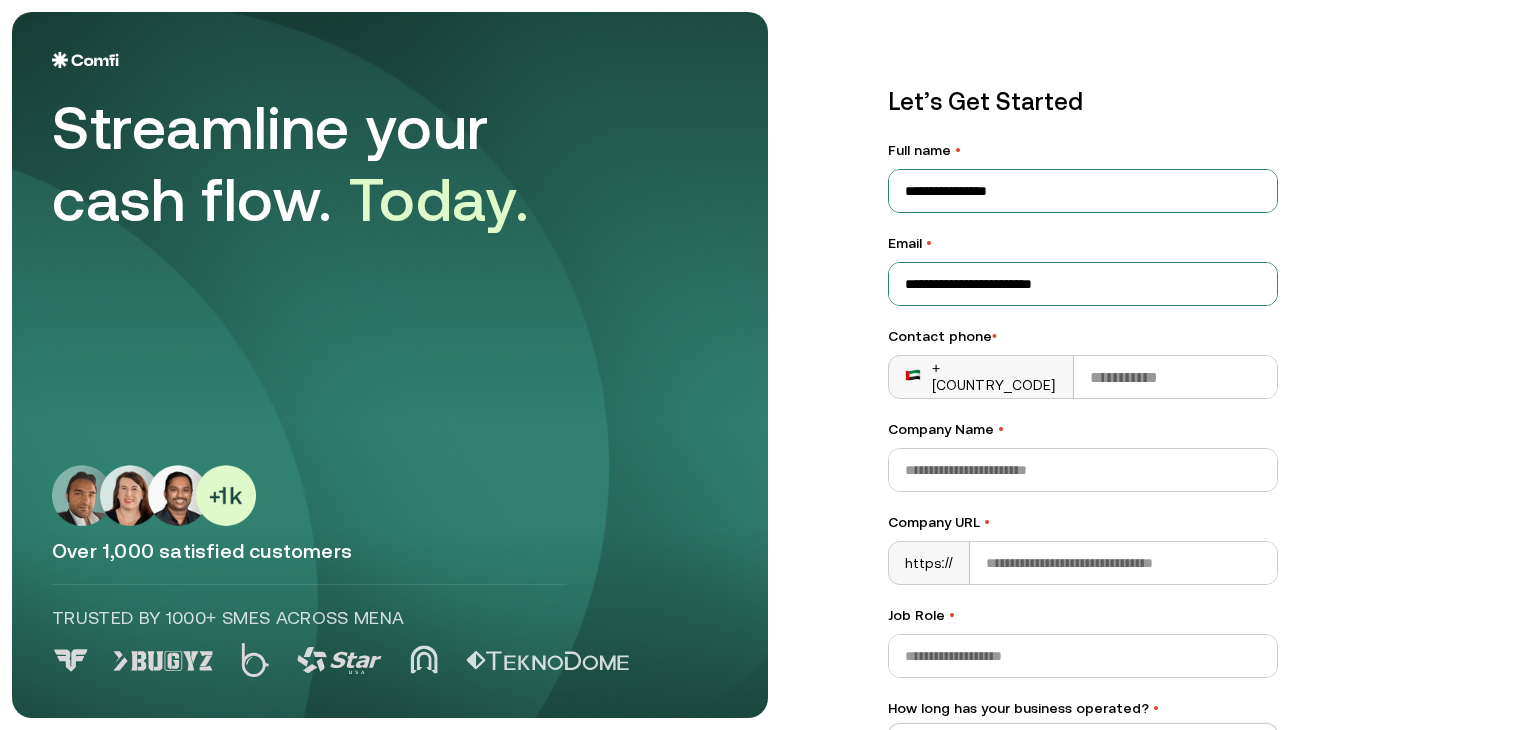 type on "**********" 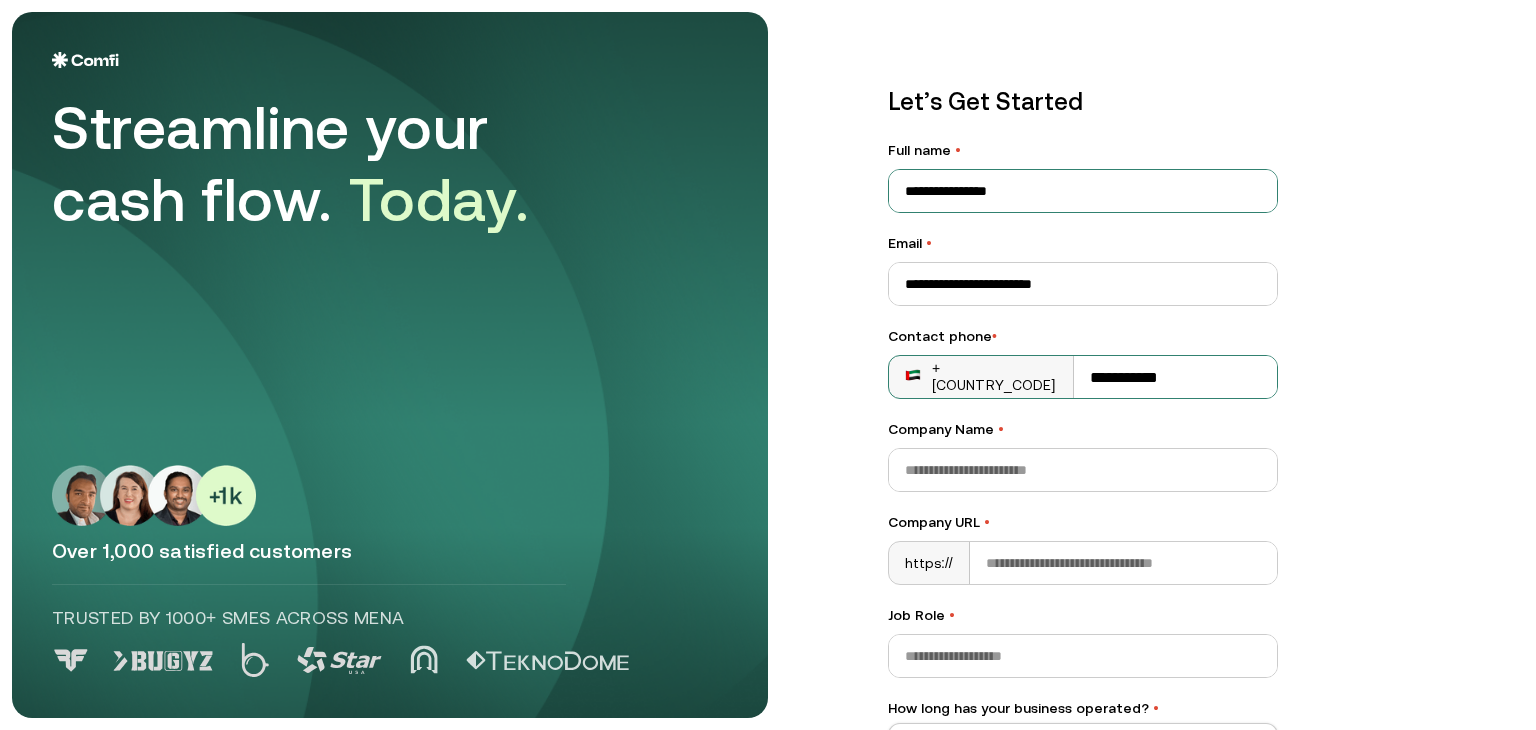 type on "**********" 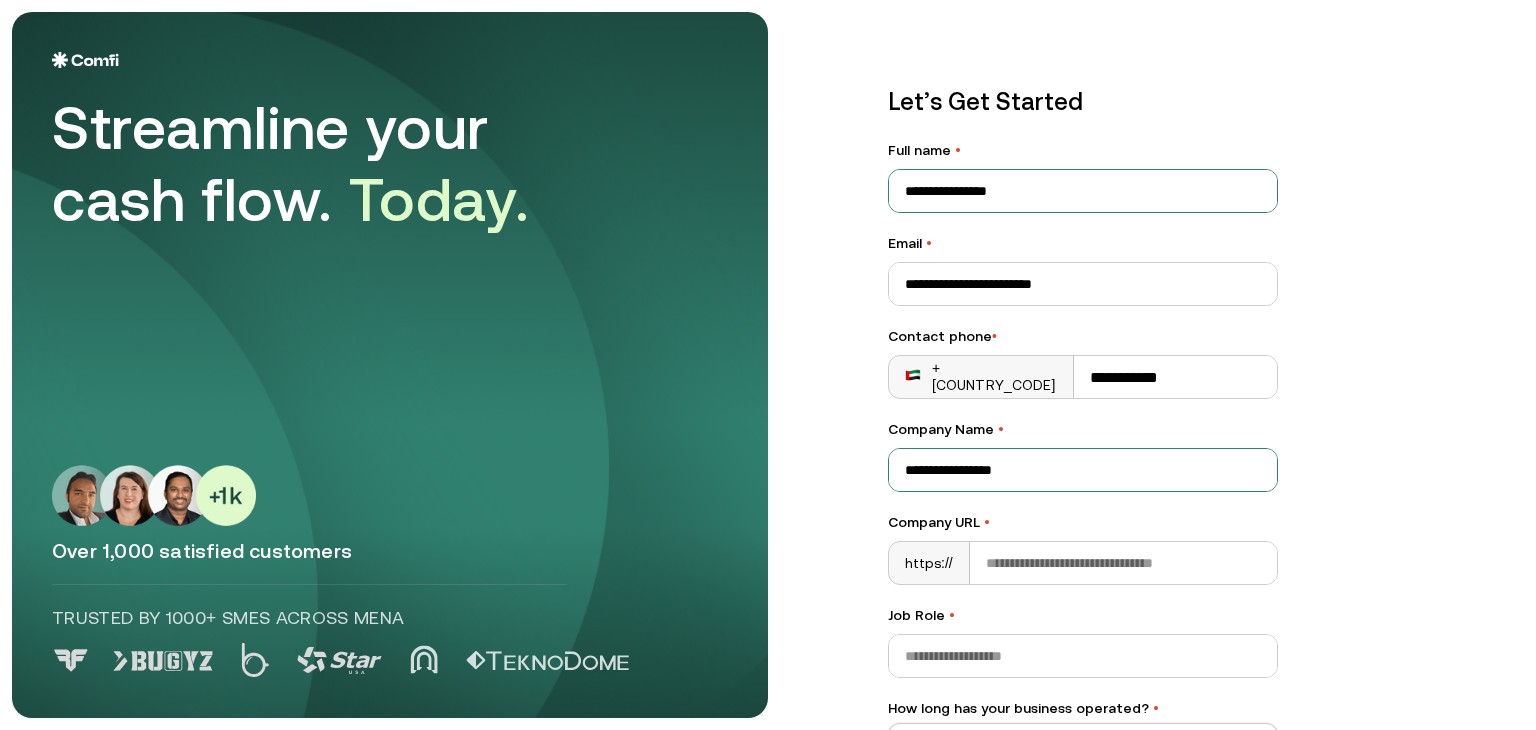 type on "**********" 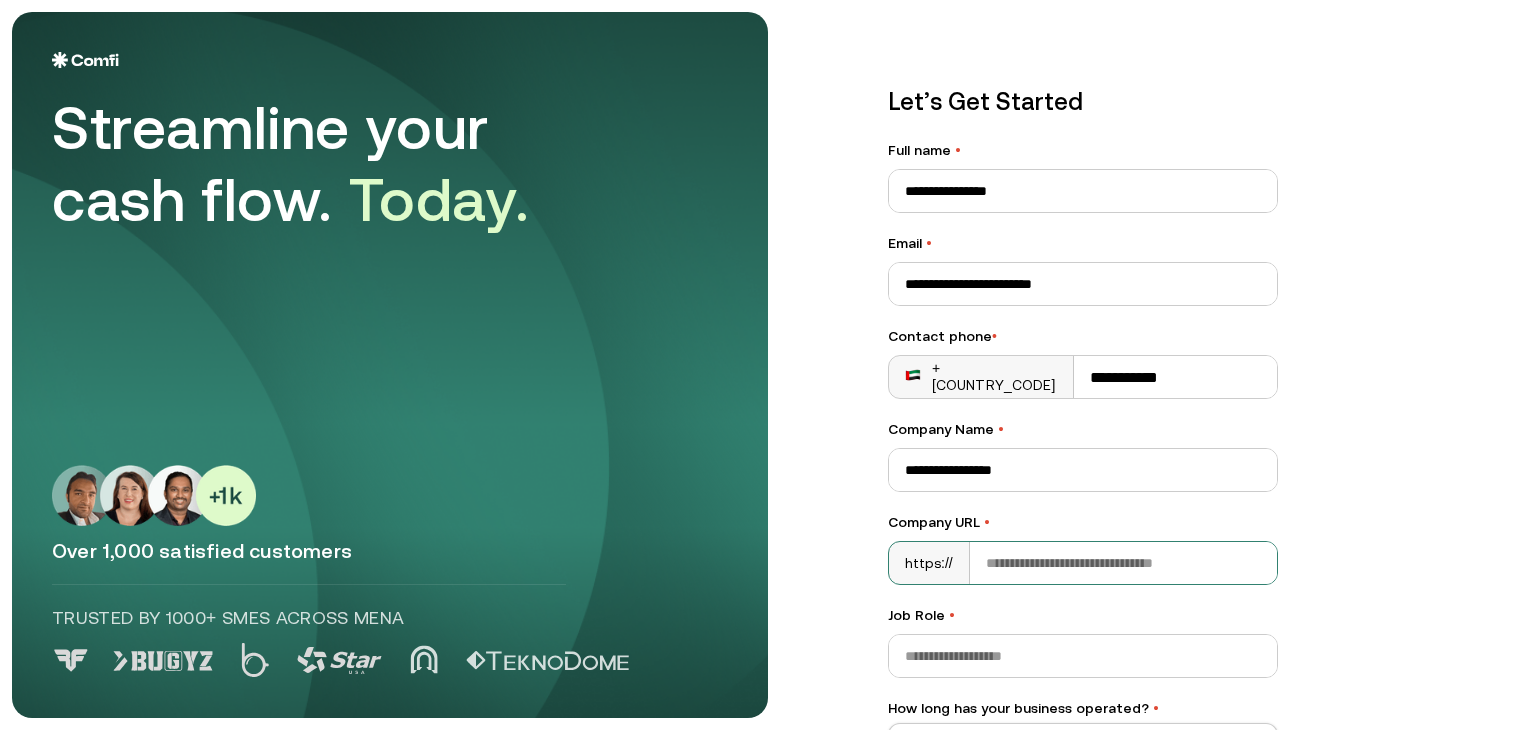 paste on "**********" 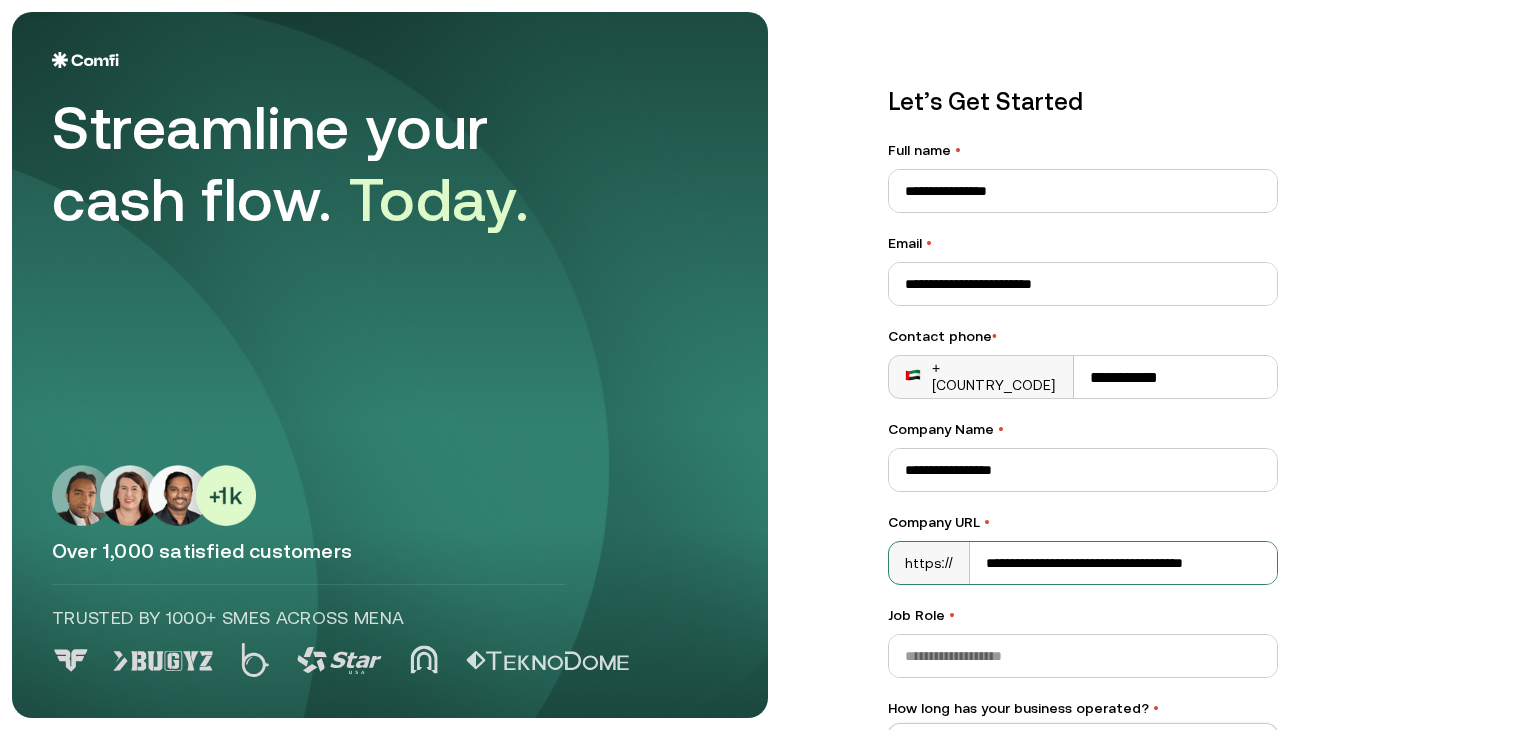 type on "**********" 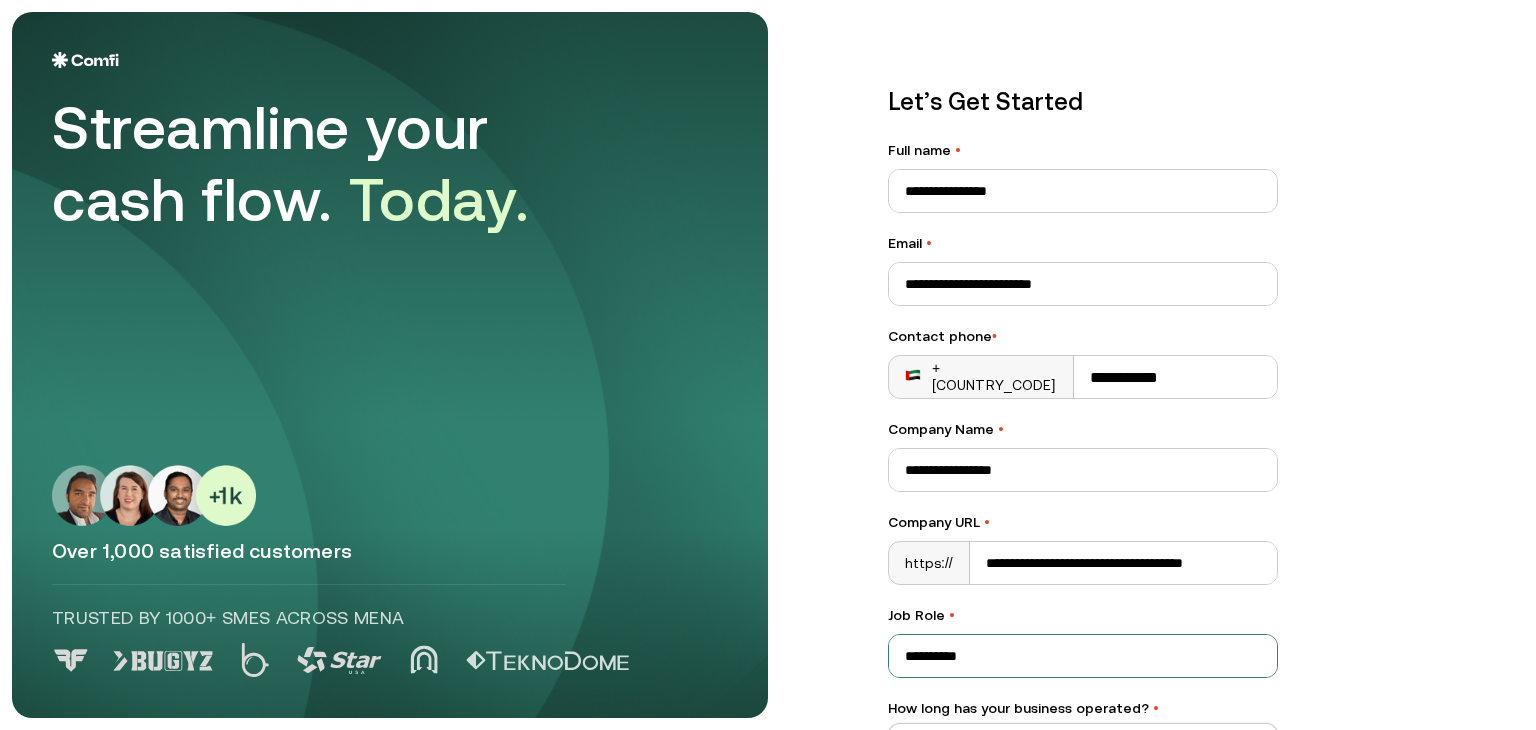 type on "**********" 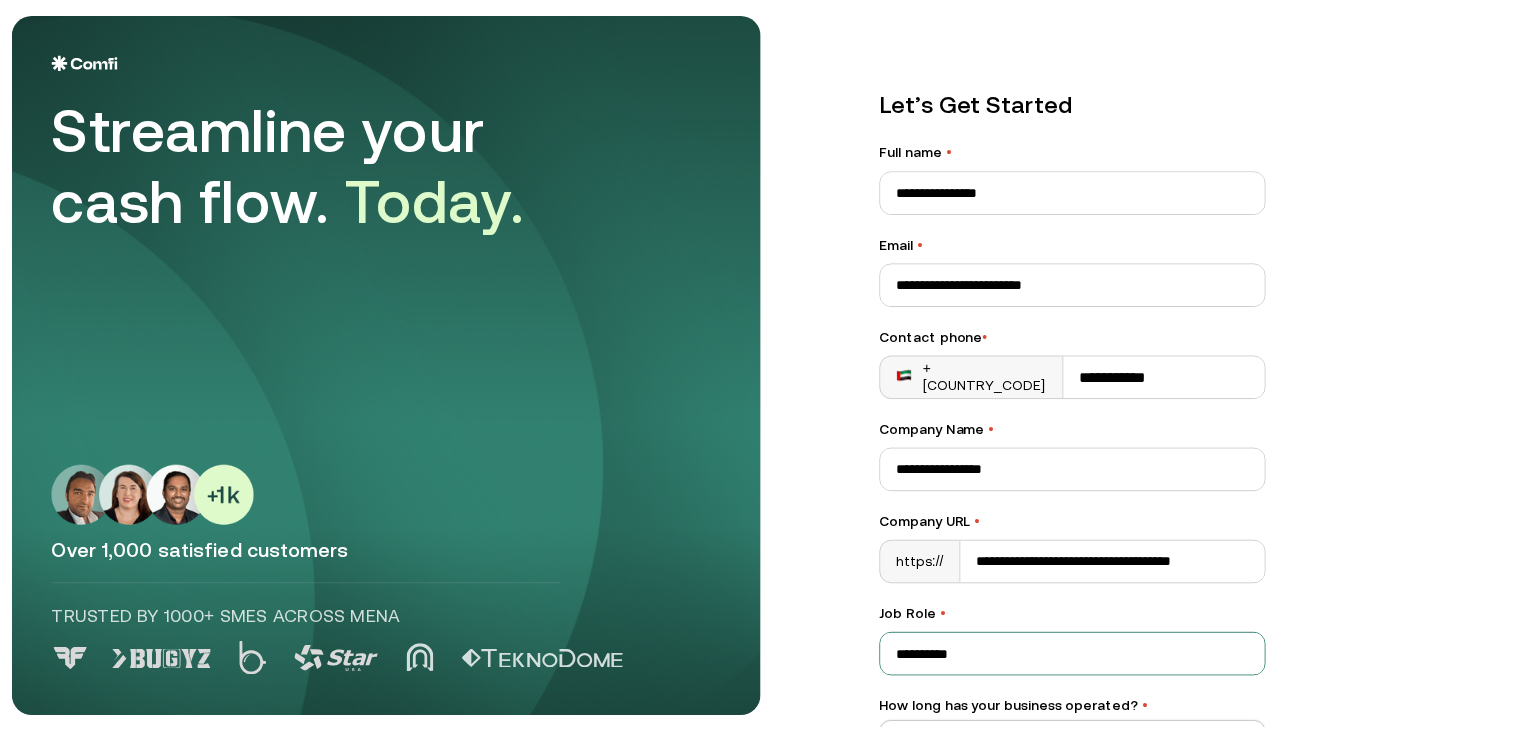 scroll, scrollTop: 238, scrollLeft: 0, axis: vertical 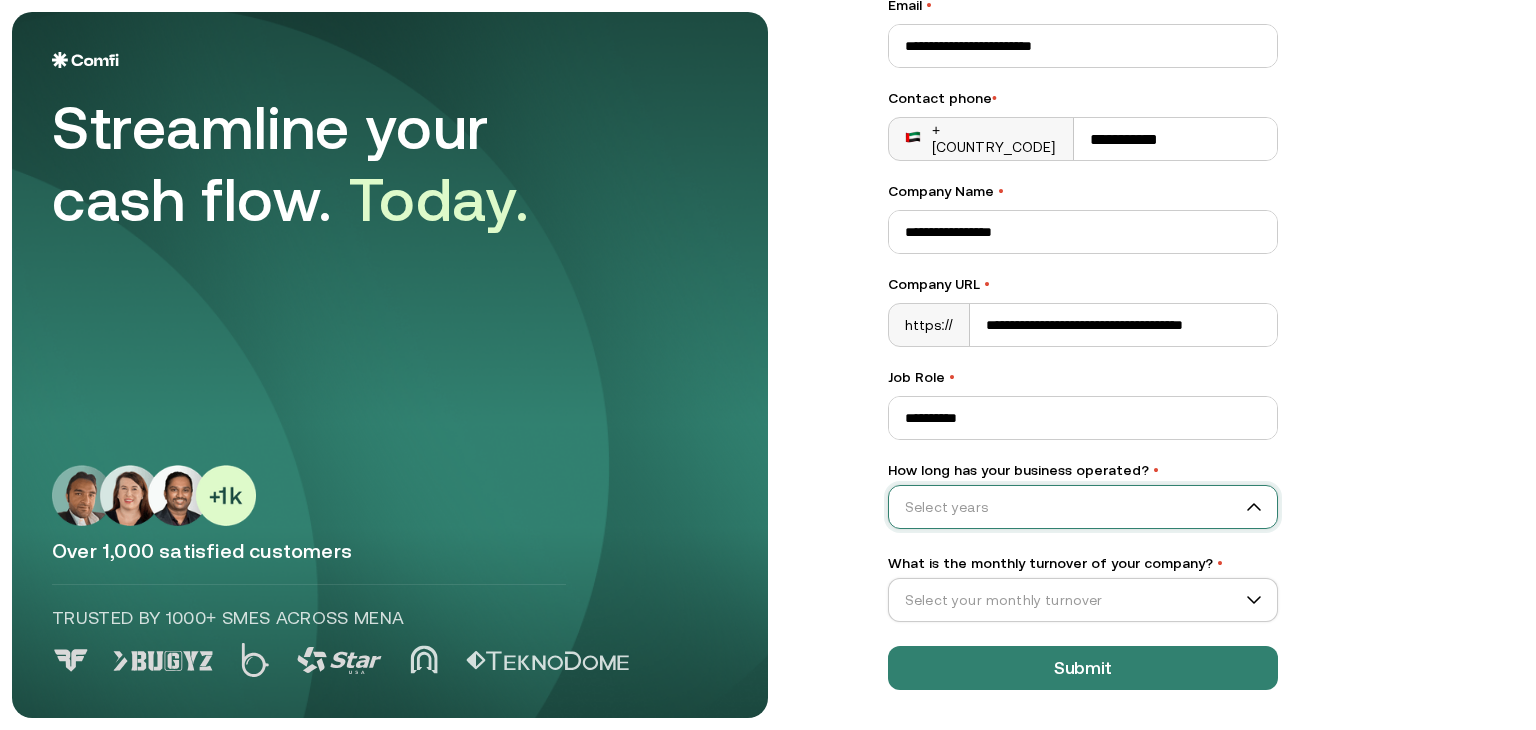 click on "How long has your business operated? •" at bounding box center (1074, 507) 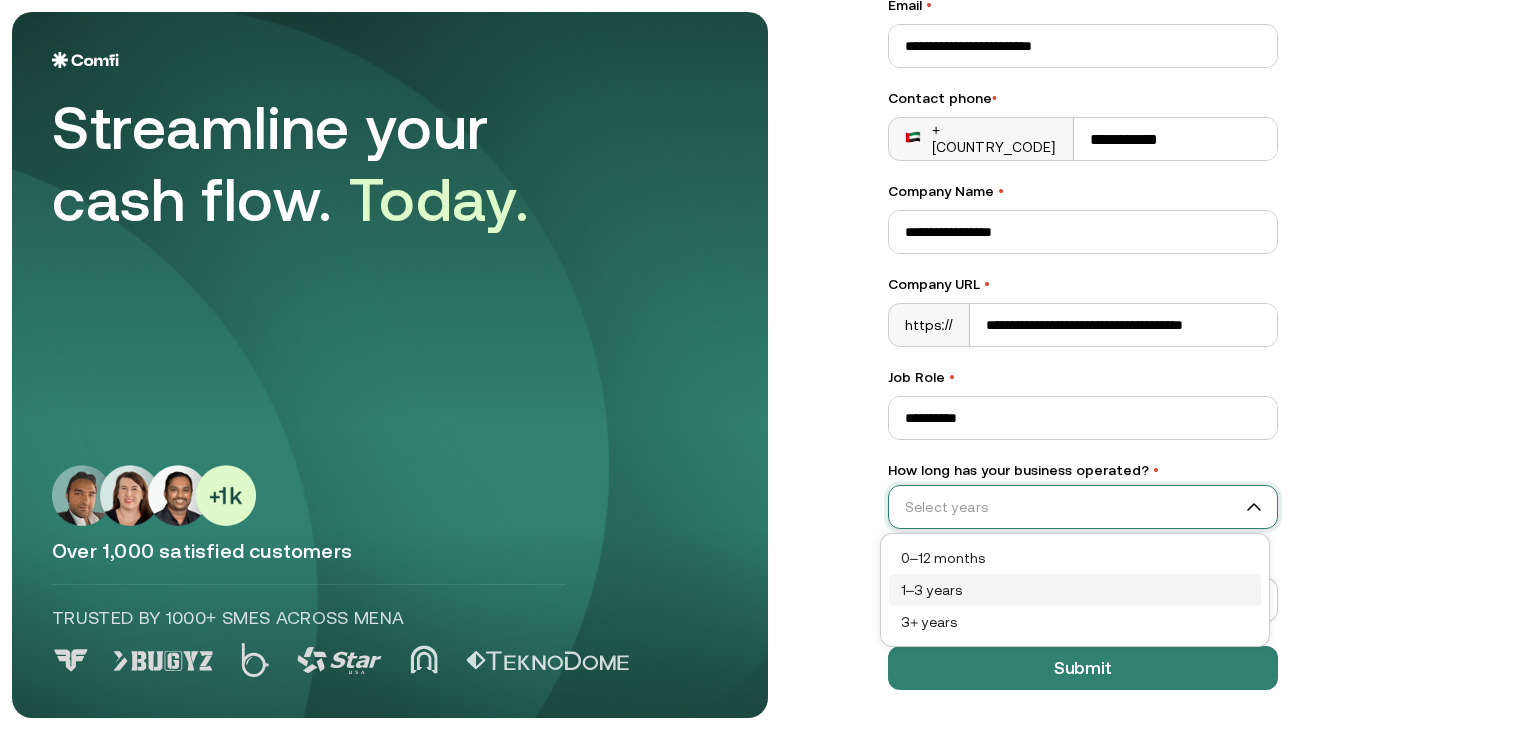 click on "1–3 years" at bounding box center [1075, 590] 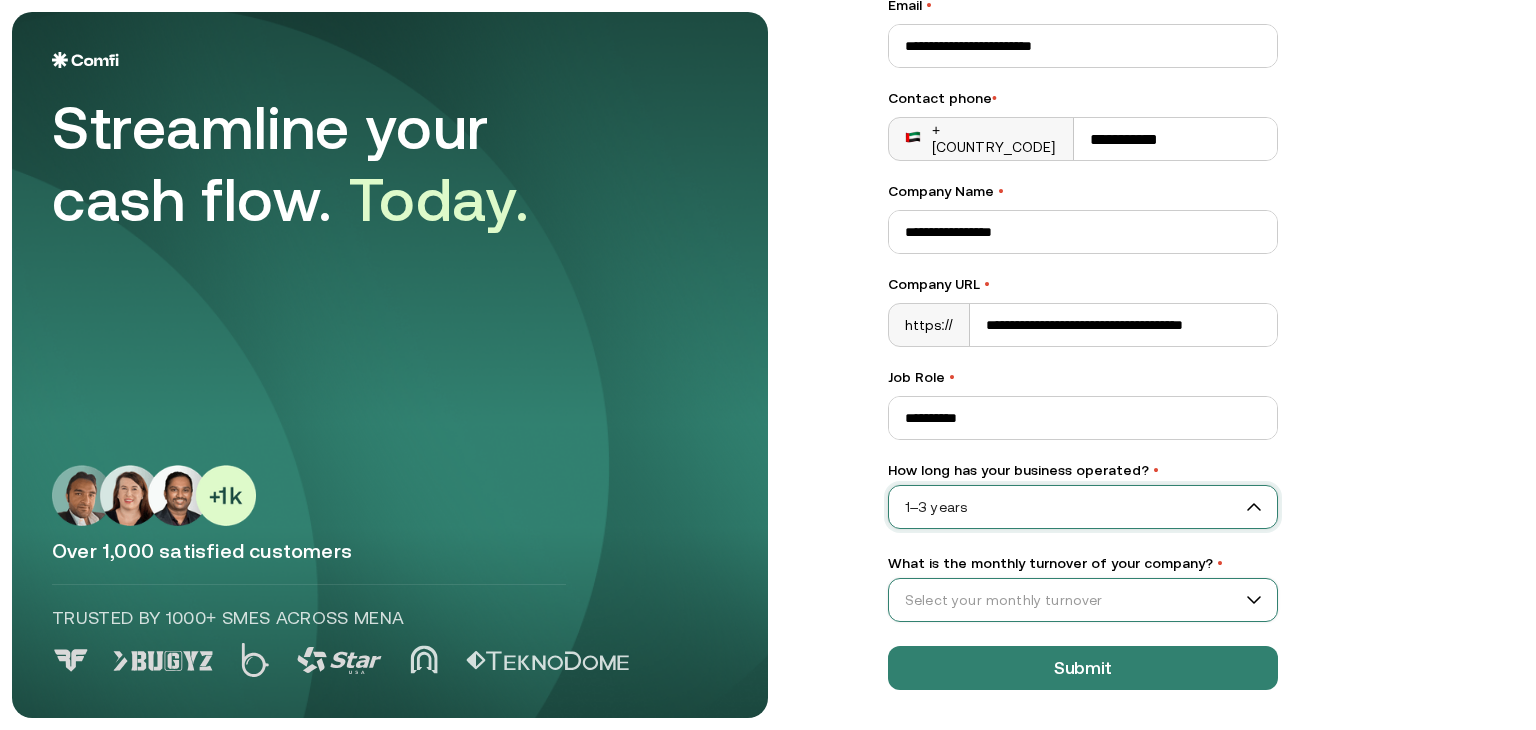 click on "What is the monthly turnover of your company? •" at bounding box center (1074, 600) 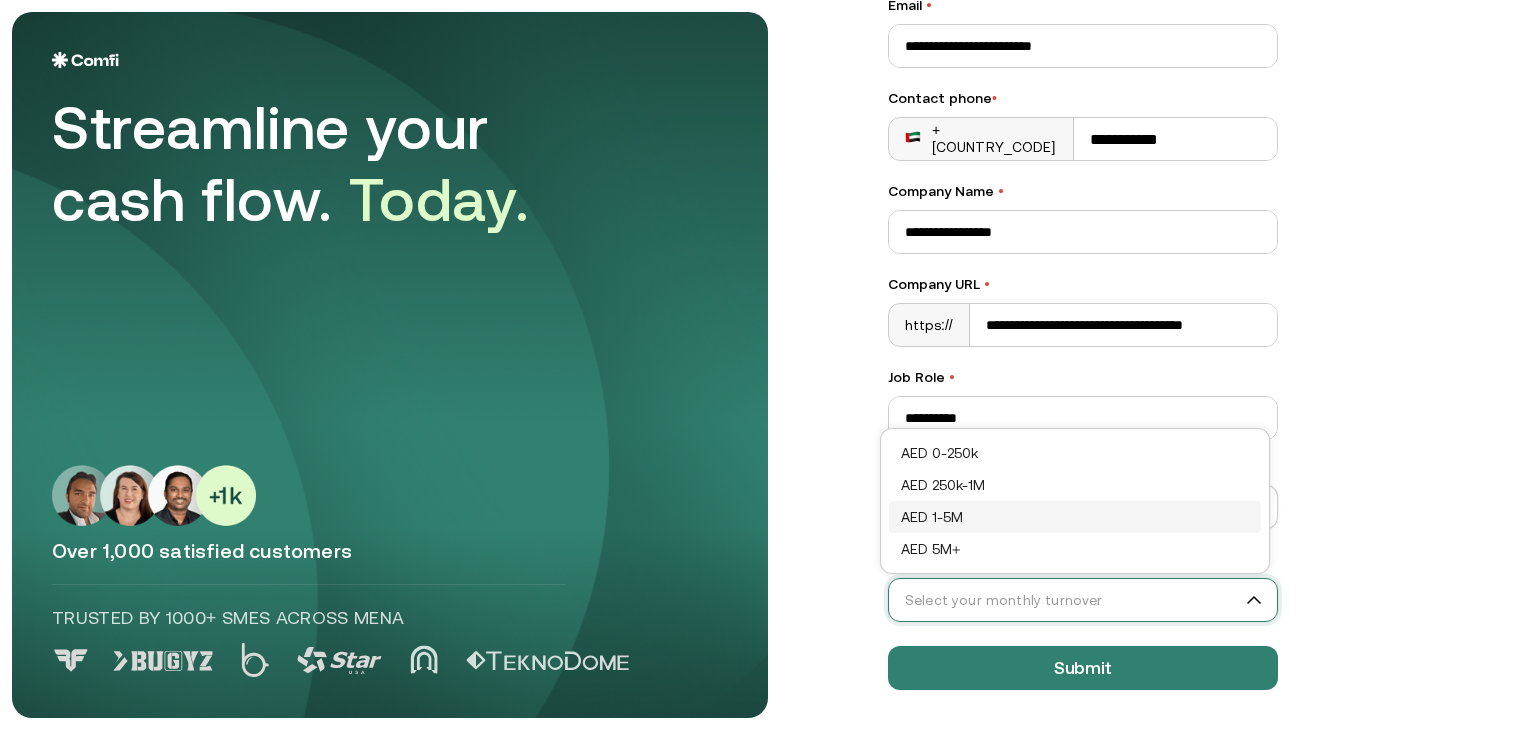 click on "AED 1-5M" at bounding box center [1075, 517] 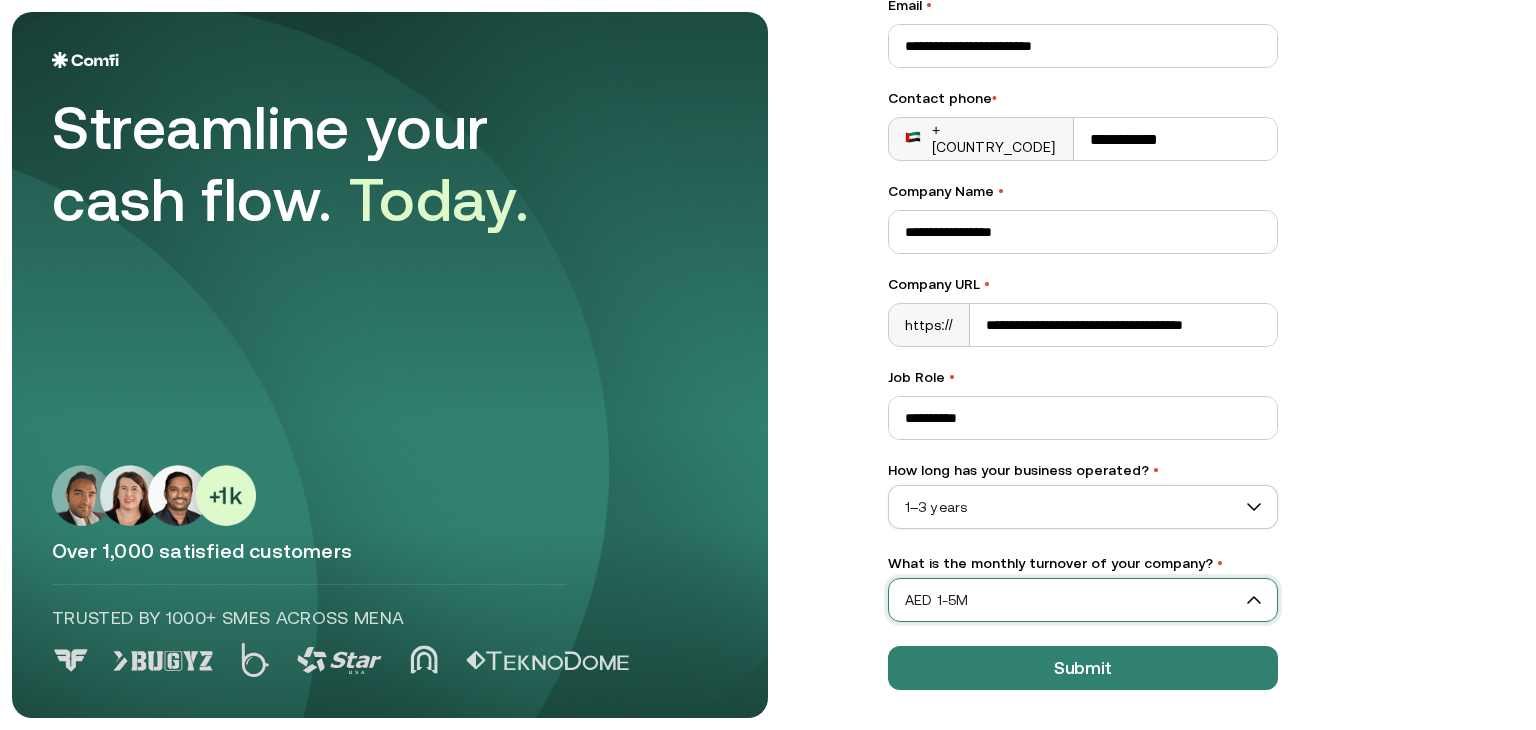 click on "AED 1-5M" at bounding box center [1083, 600] 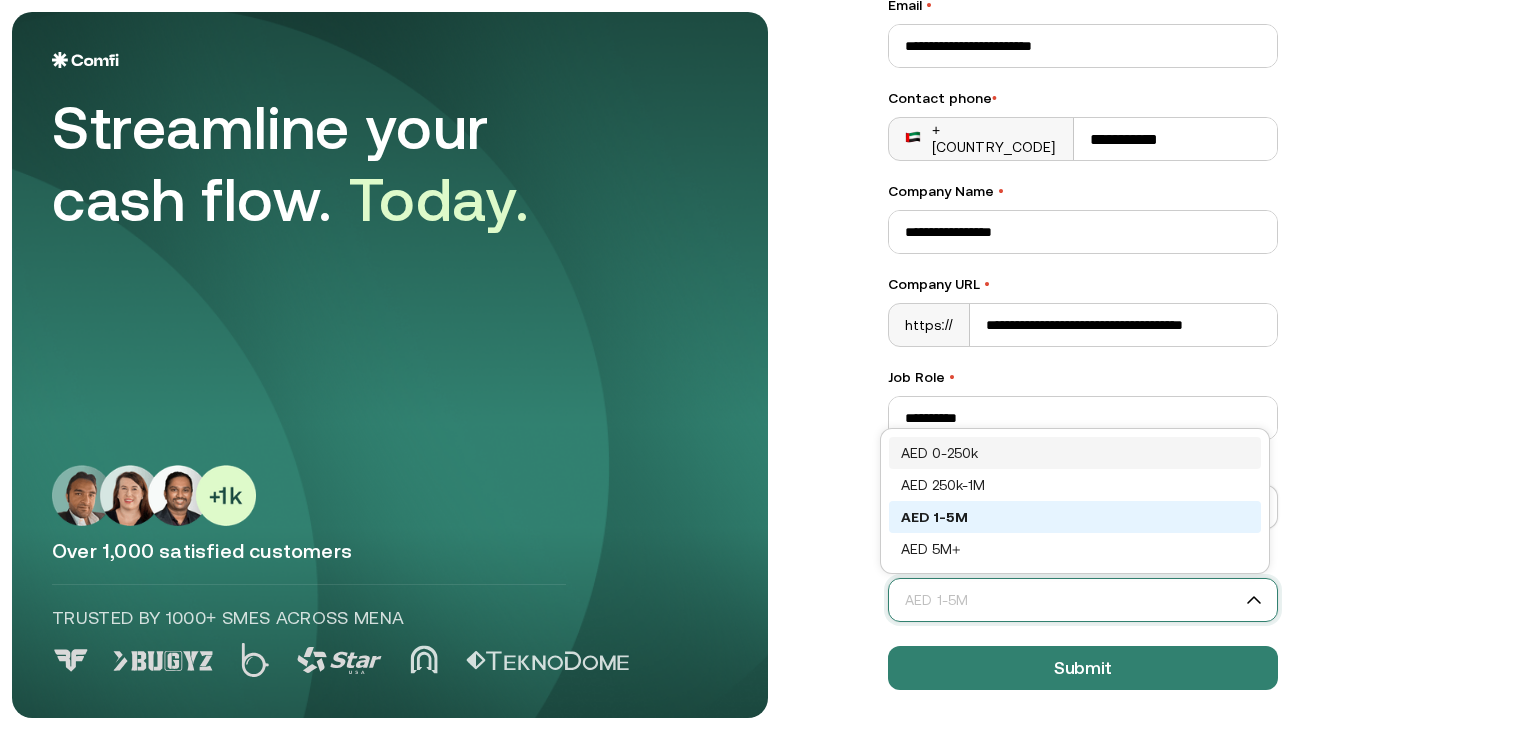click on "AED 0-250k" at bounding box center [1075, 453] 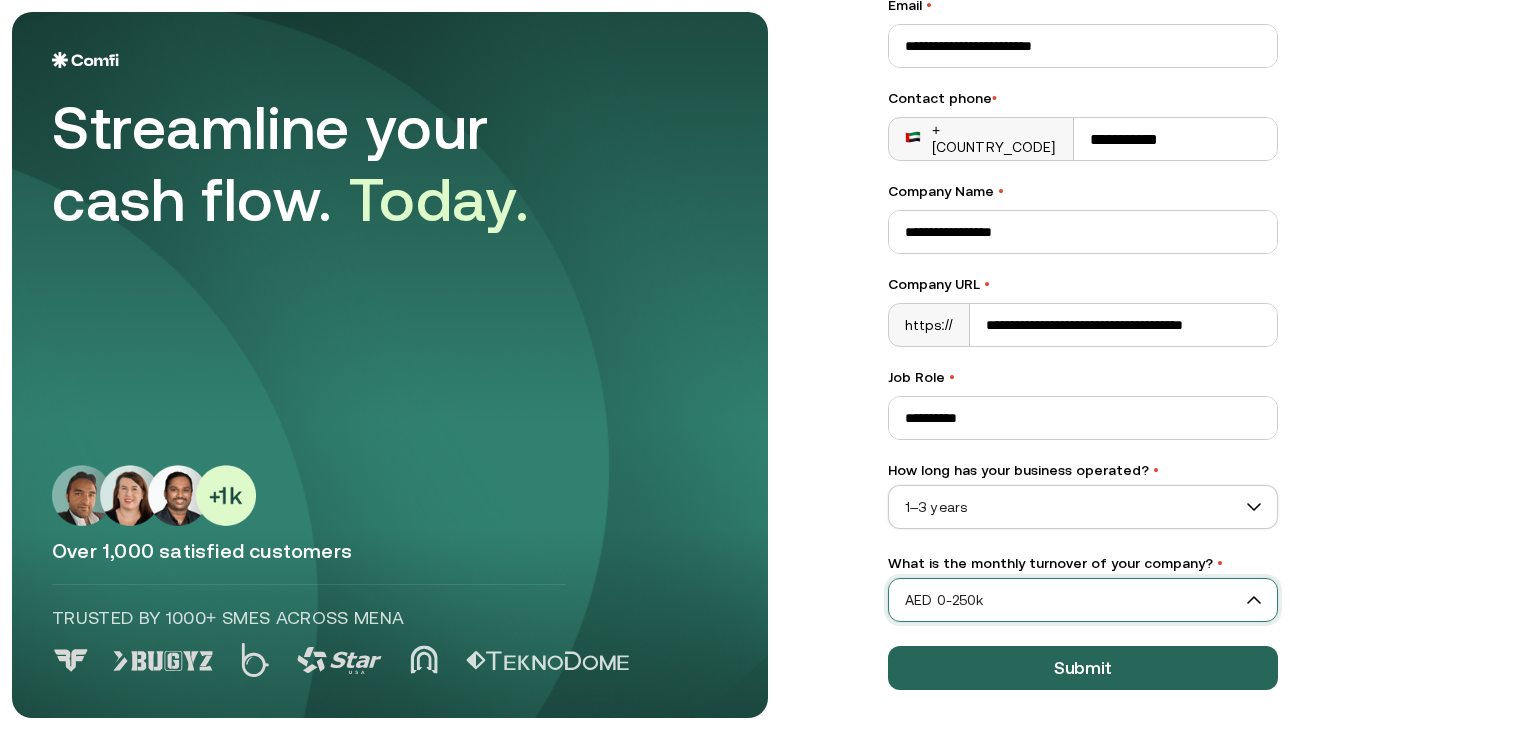 click on "Submit" at bounding box center [1083, 668] 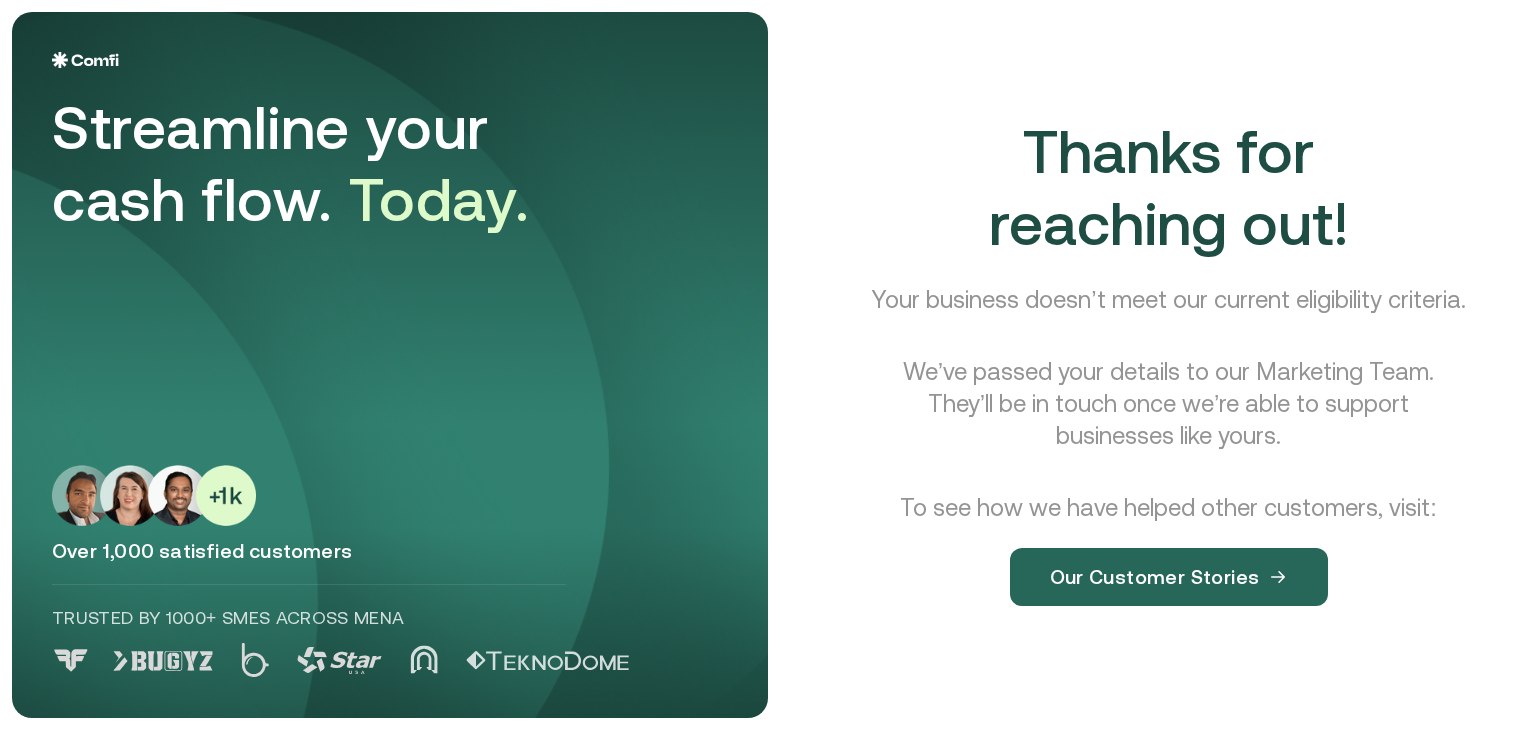click on "Our Customer Stories" at bounding box center [1169, 577] 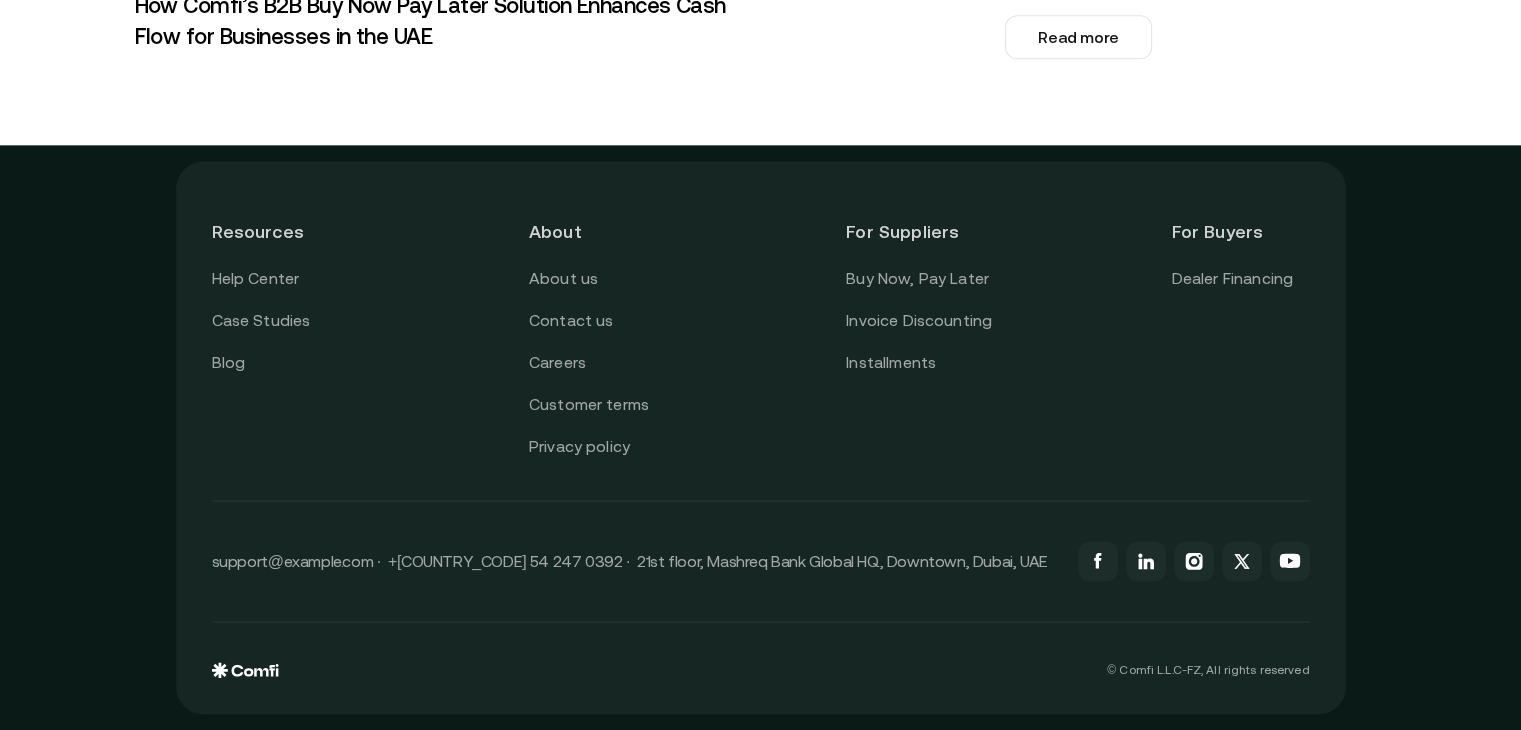 scroll, scrollTop: 2635, scrollLeft: 0, axis: vertical 